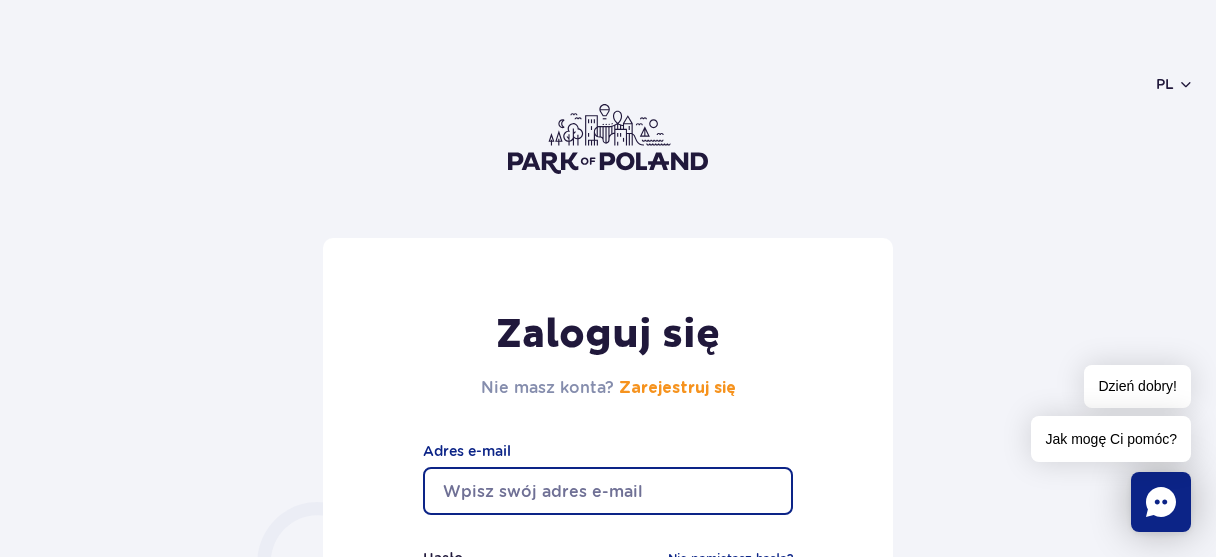 click at bounding box center [608, 491] 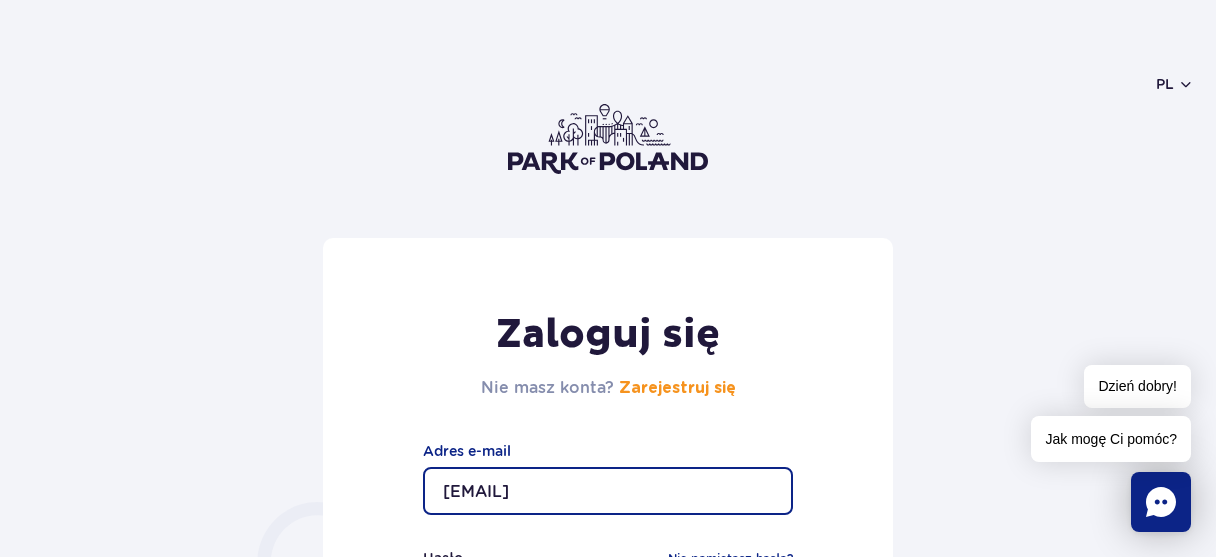 scroll, scrollTop: 160, scrollLeft: 0, axis: vertical 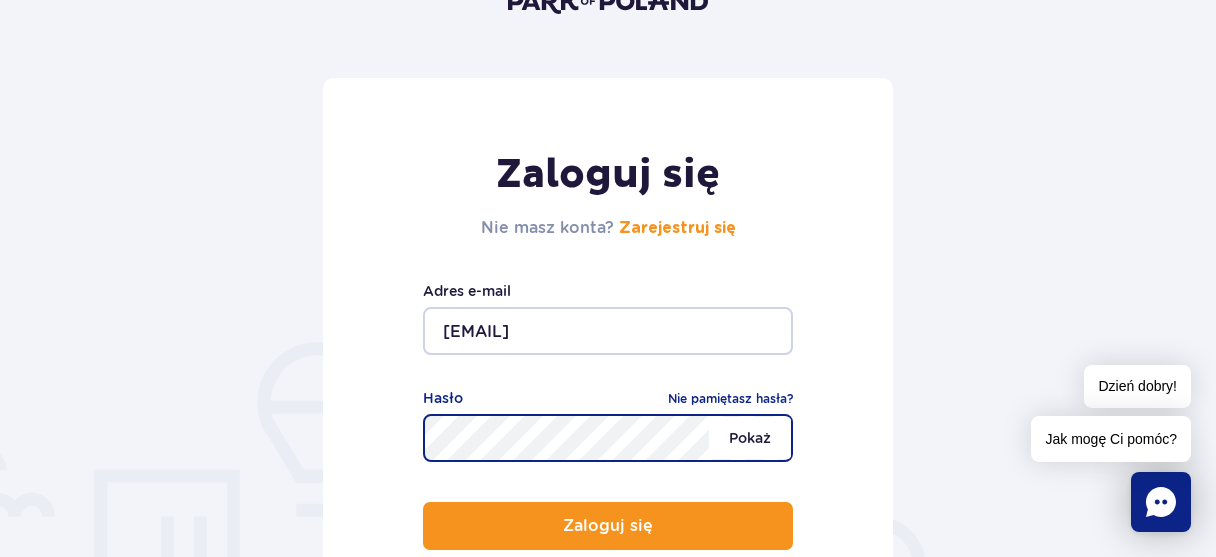 click on "Zaloguj się" at bounding box center [608, 526] 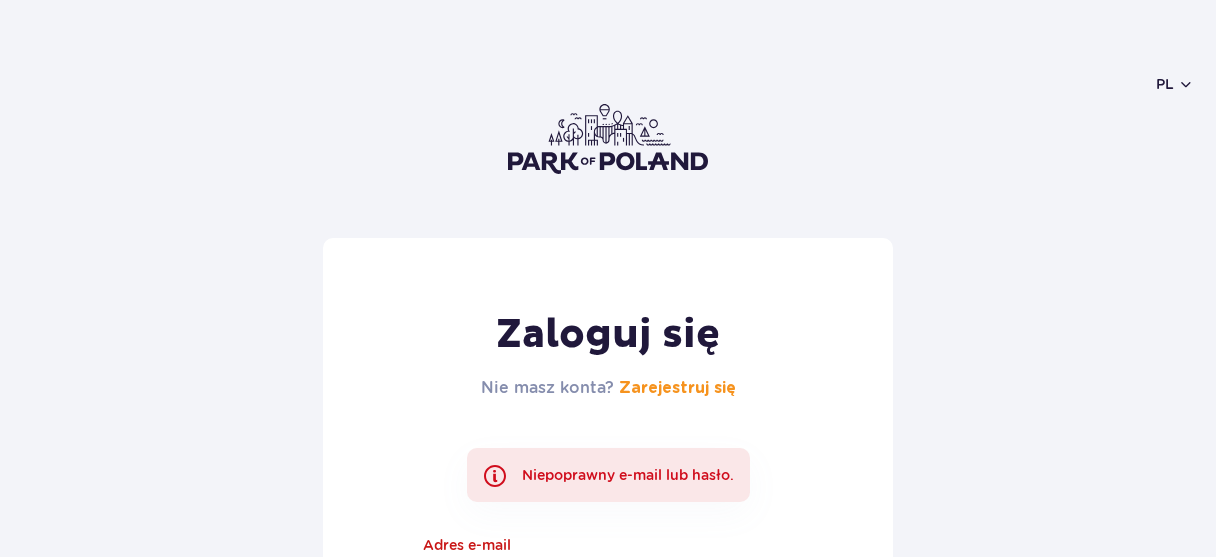 scroll, scrollTop: 0, scrollLeft: 0, axis: both 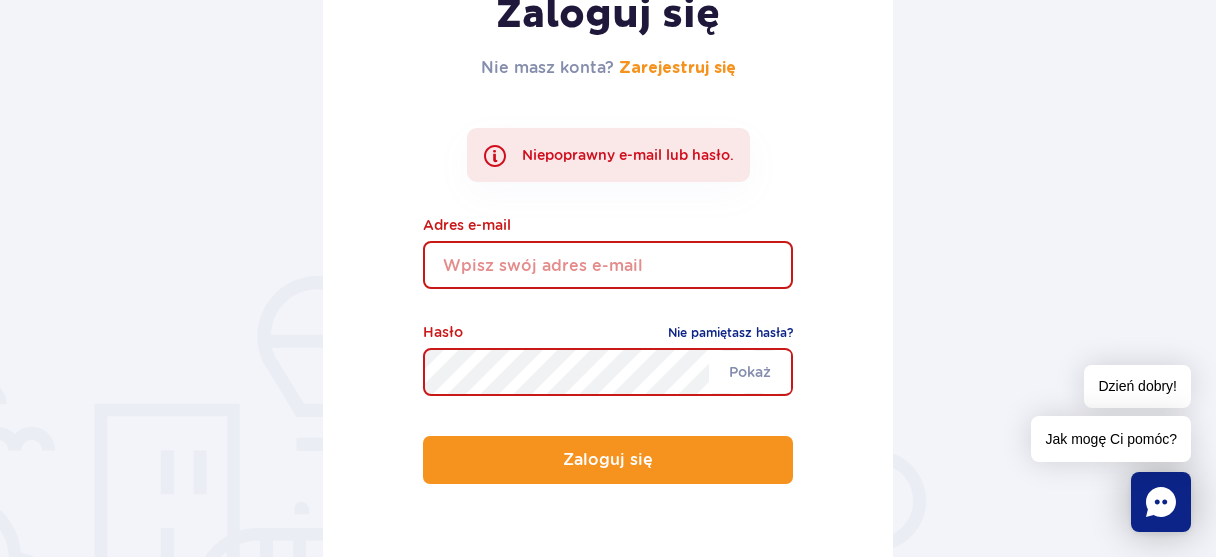 click at bounding box center [608, 265] 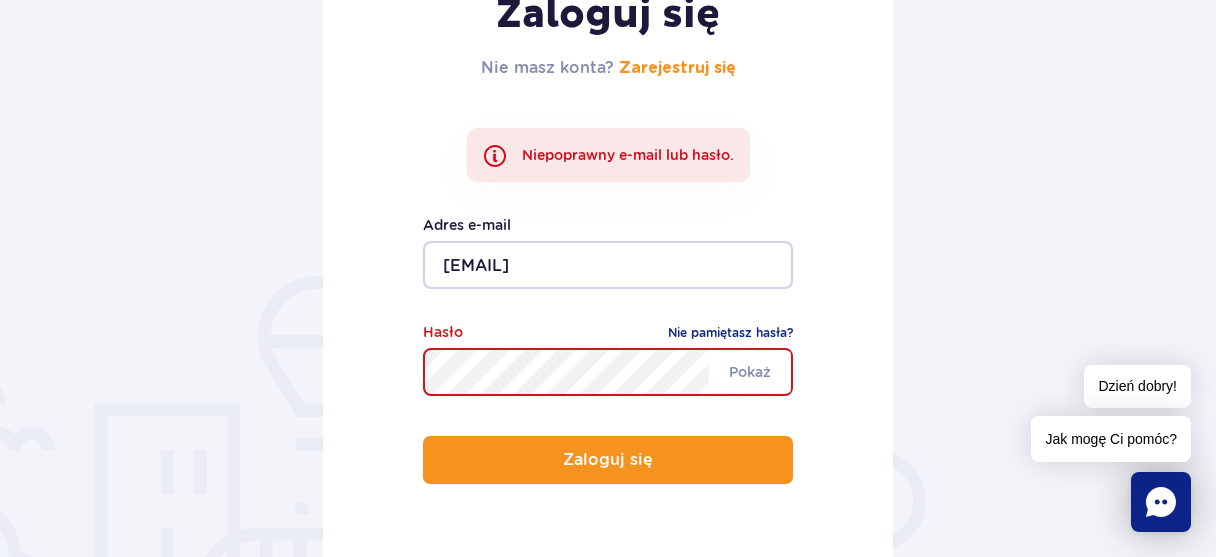 click on "Zaloguj się" at bounding box center [608, 460] 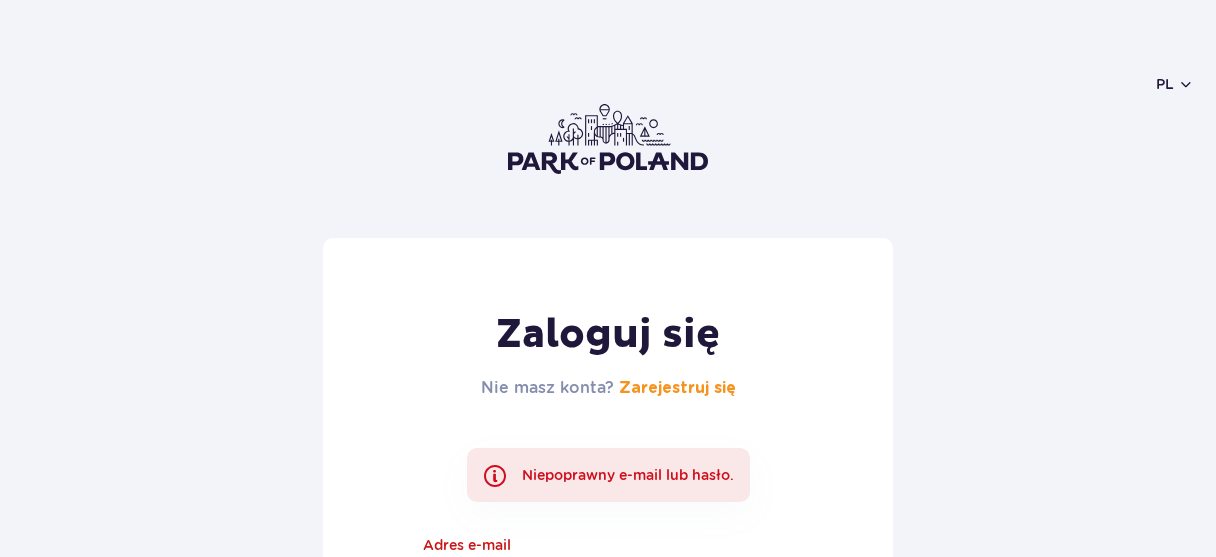 scroll, scrollTop: 0, scrollLeft: 0, axis: both 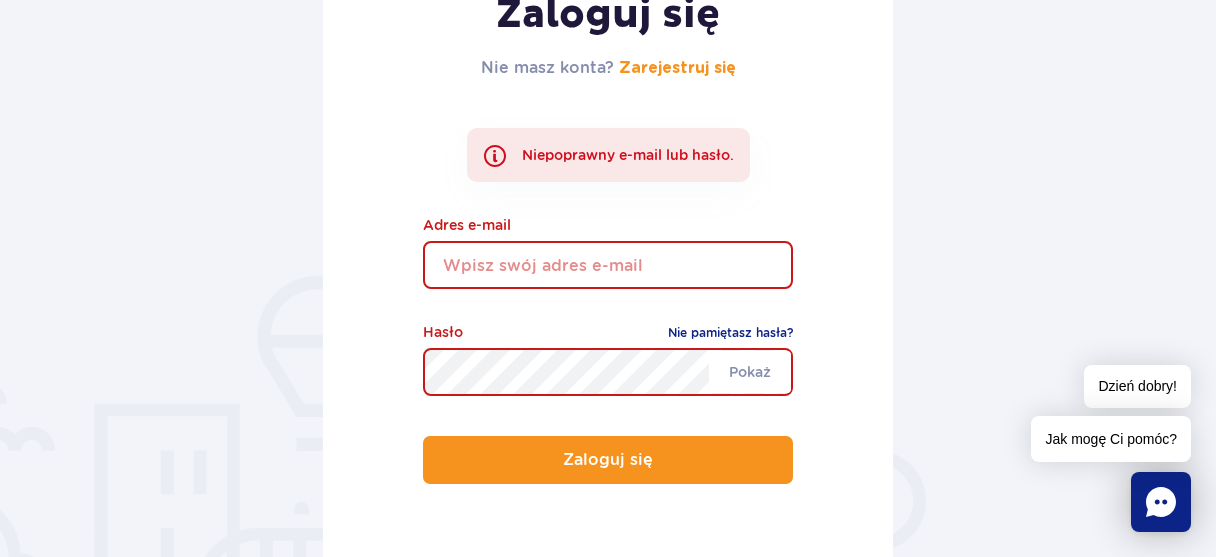 click at bounding box center (608, 265) 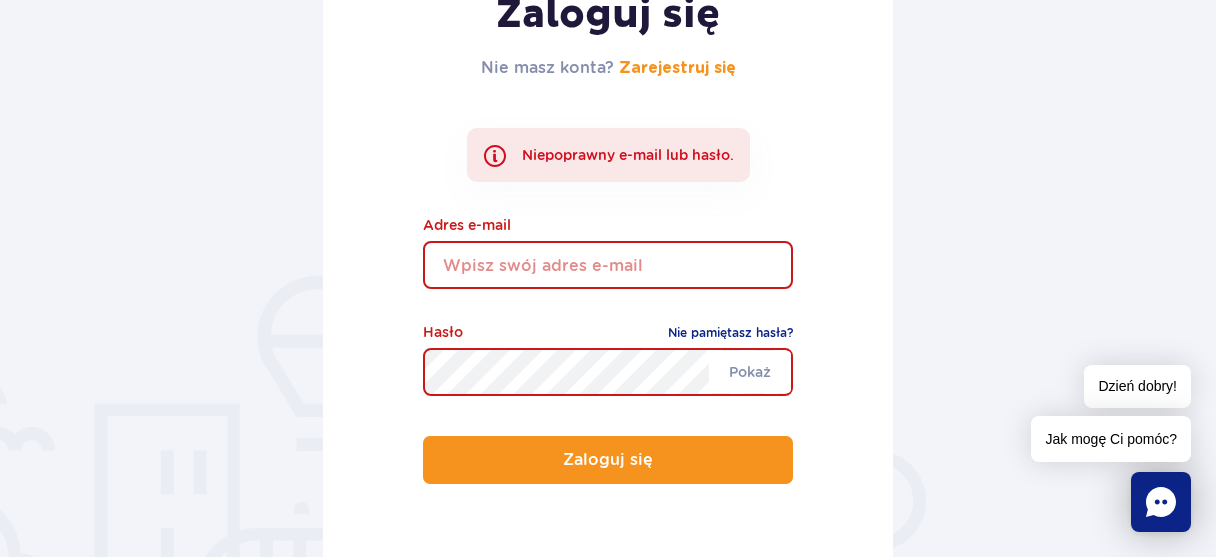type on "[EMAIL]" 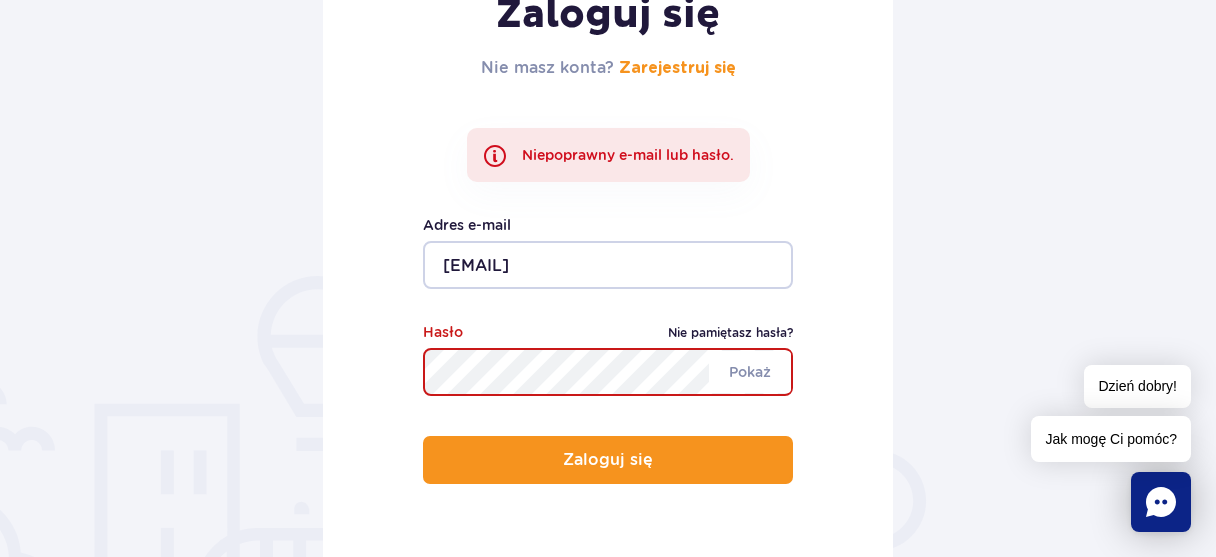 click on "Nie pamiętasz hasła?" at bounding box center (730, 333) 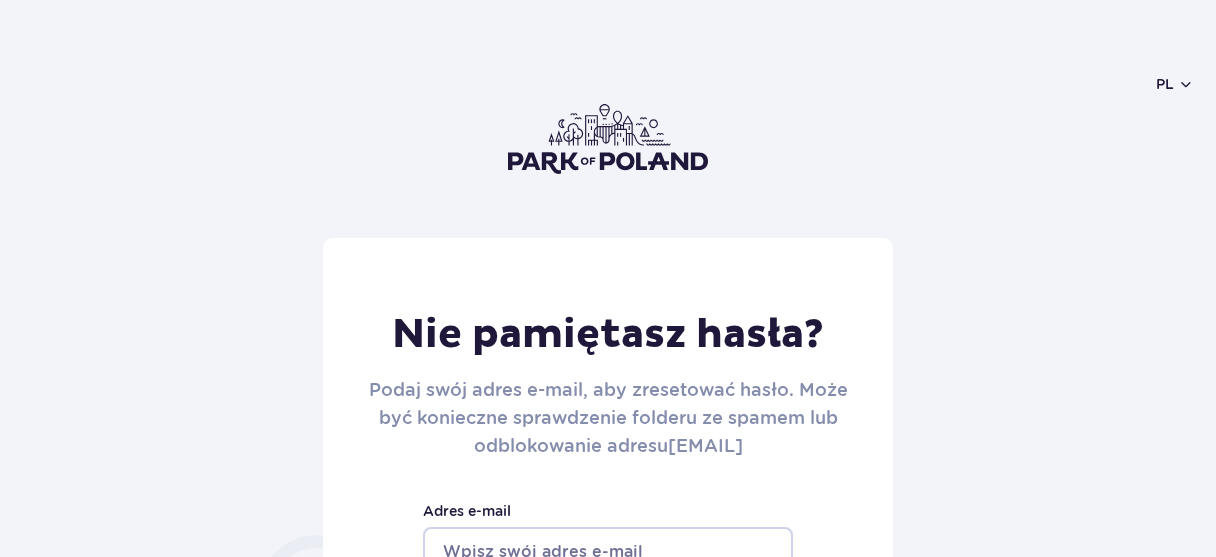 scroll, scrollTop: 0, scrollLeft: 0, axis: both 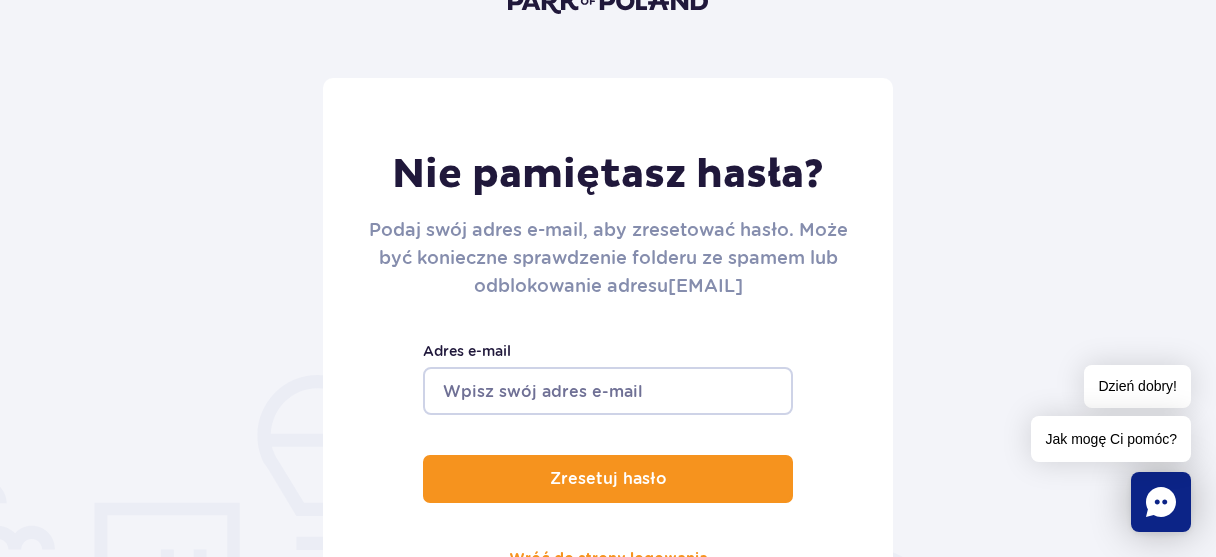 click on "Adres e-mail" at bounding box center (608, 391) 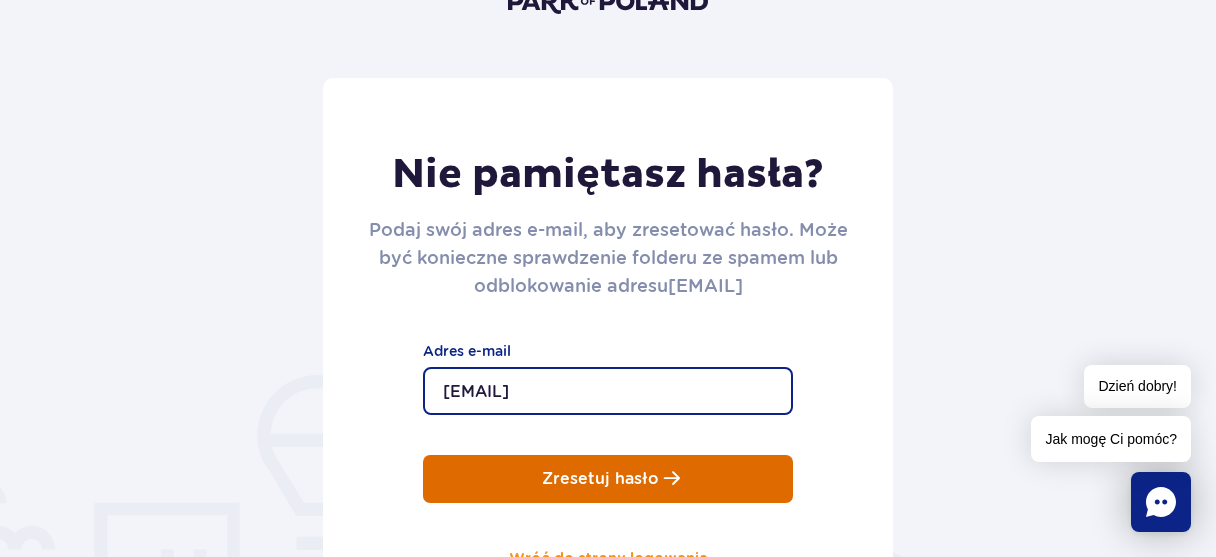 type on "[EMAIL]" 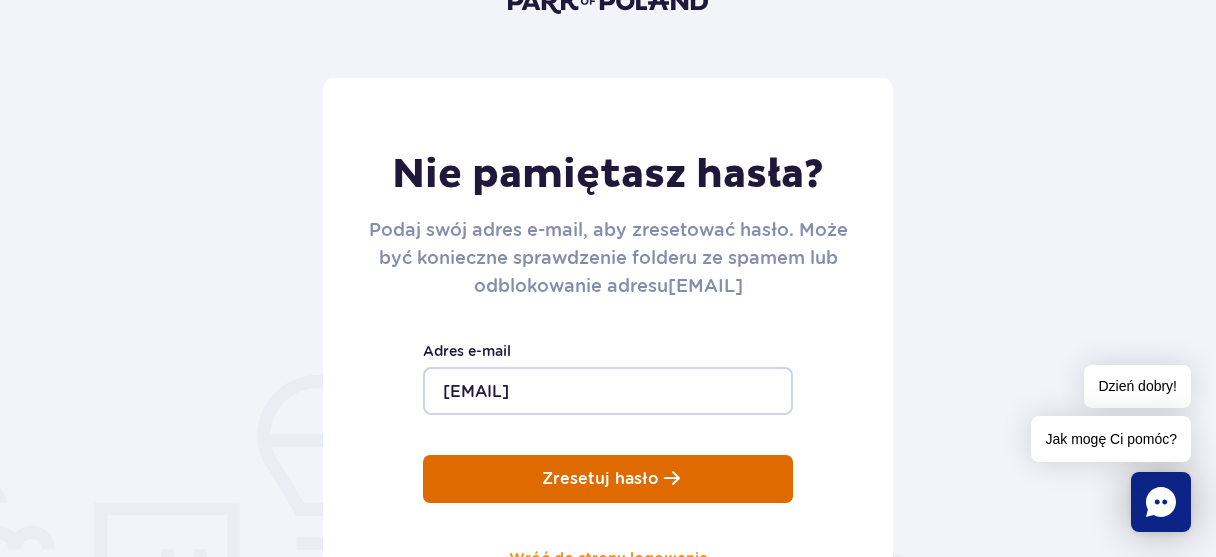 click on "Zresetuj hasło" at bounding box center [600, 479] 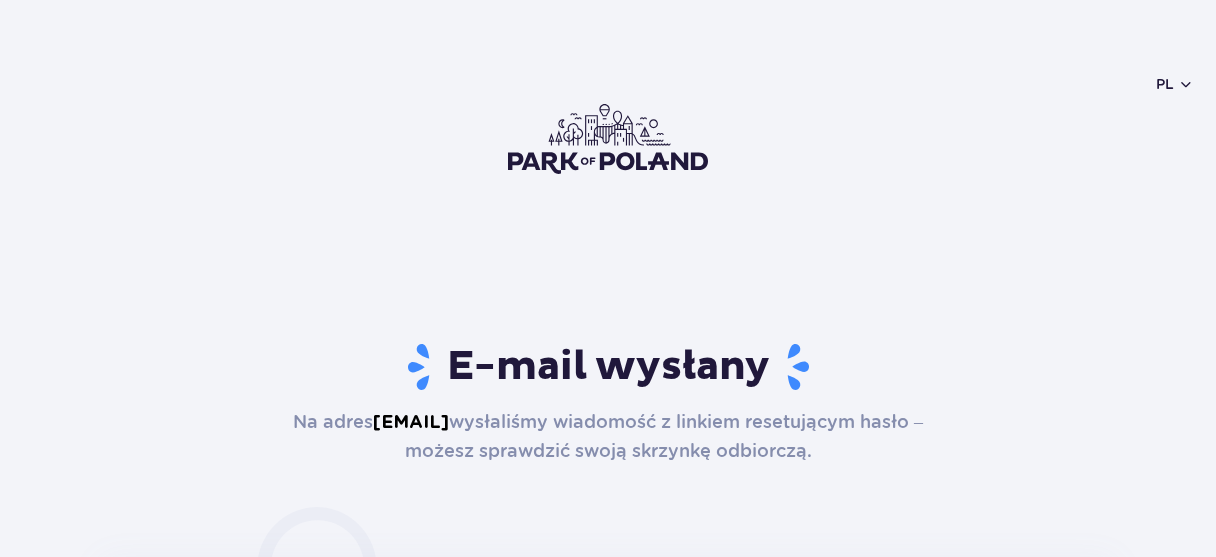 scroll, scrollTop: 0, scrollLeft: 0, axis: both 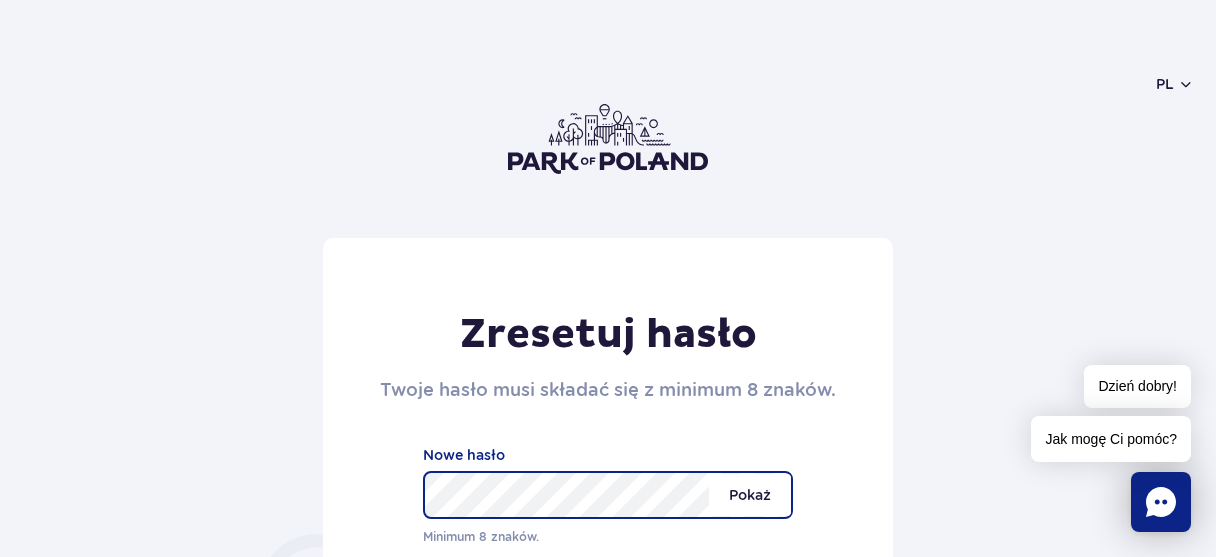 click on "Pokaż" at bounding box center [750, 495] 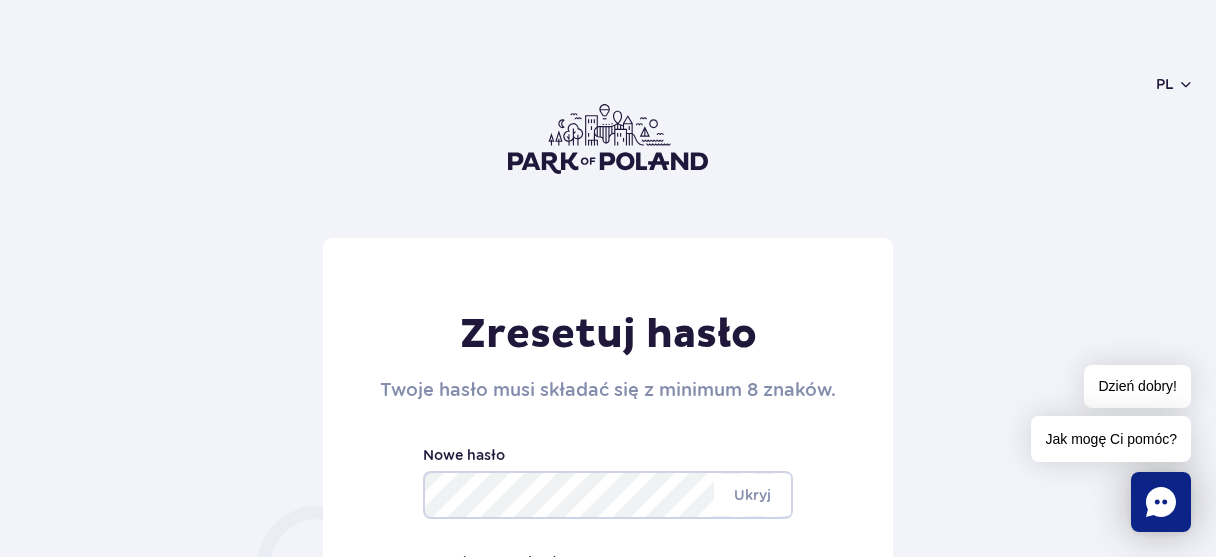 scroll, scrollTop: 160, scrollLeft: 0, axis: vertical 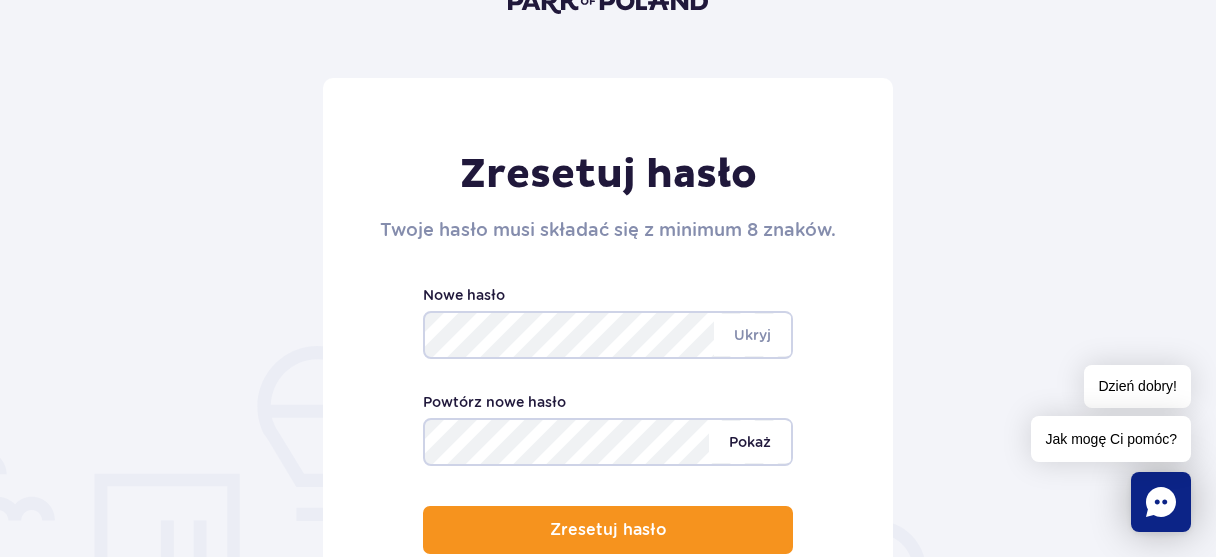 click on "Pokaż" at bounding box center [750, 442] 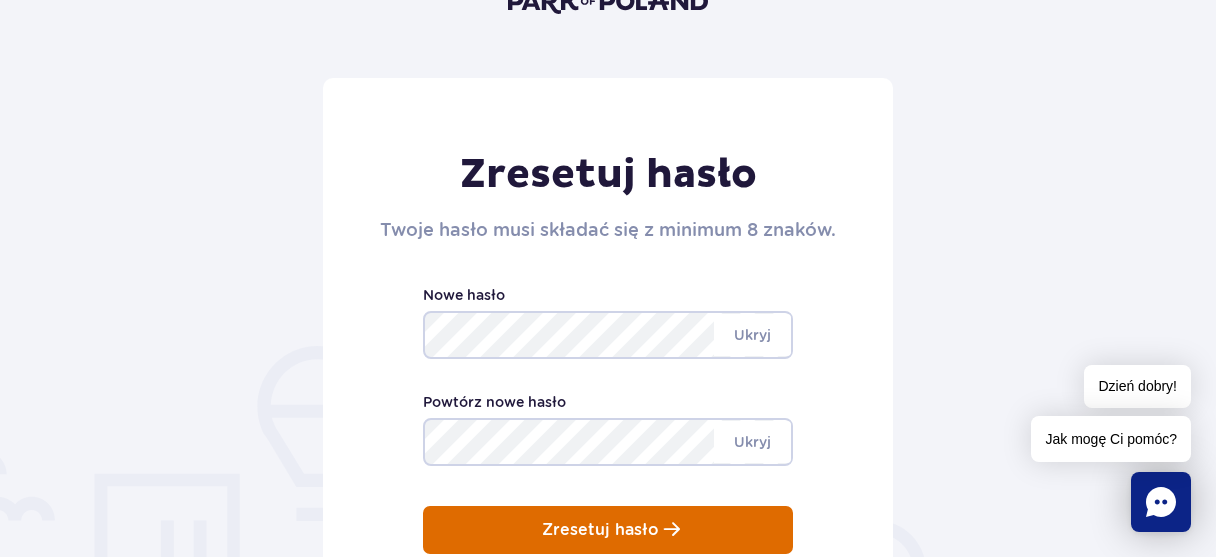 click on "Zresetuj hasło" at bounding box center (600, 530) 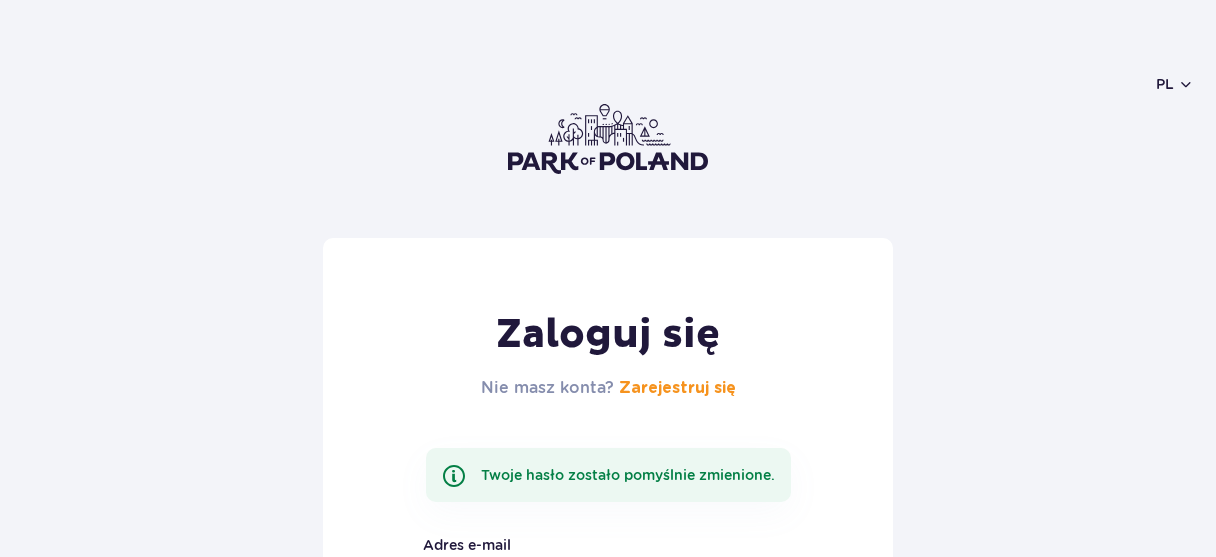 scroll, scrollTop: 0, scrollLeft: 0, axis: both 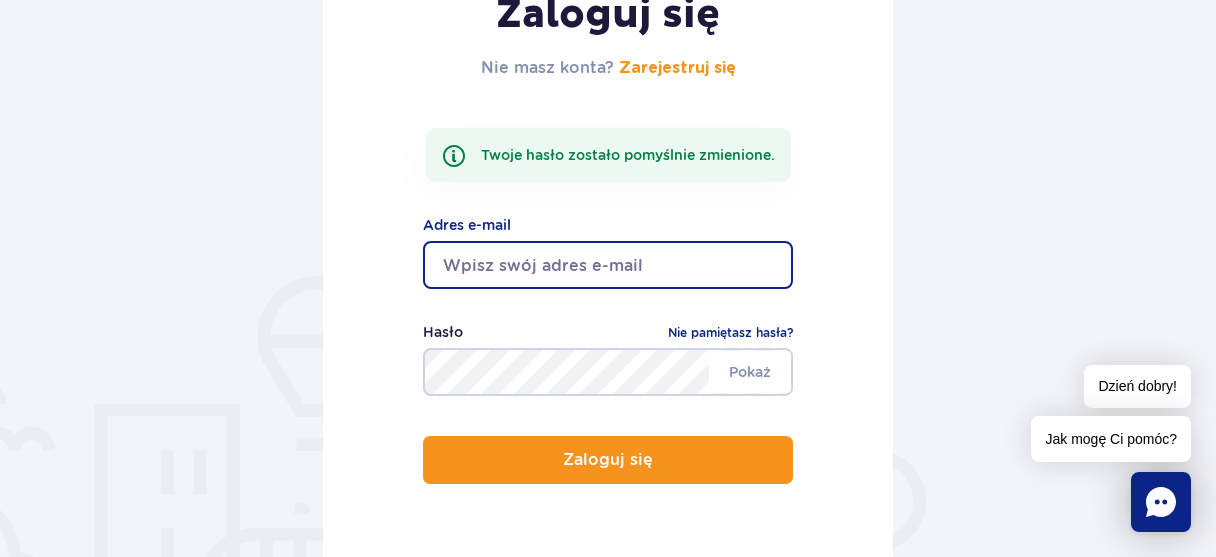 click at bounding box center [608, 265] 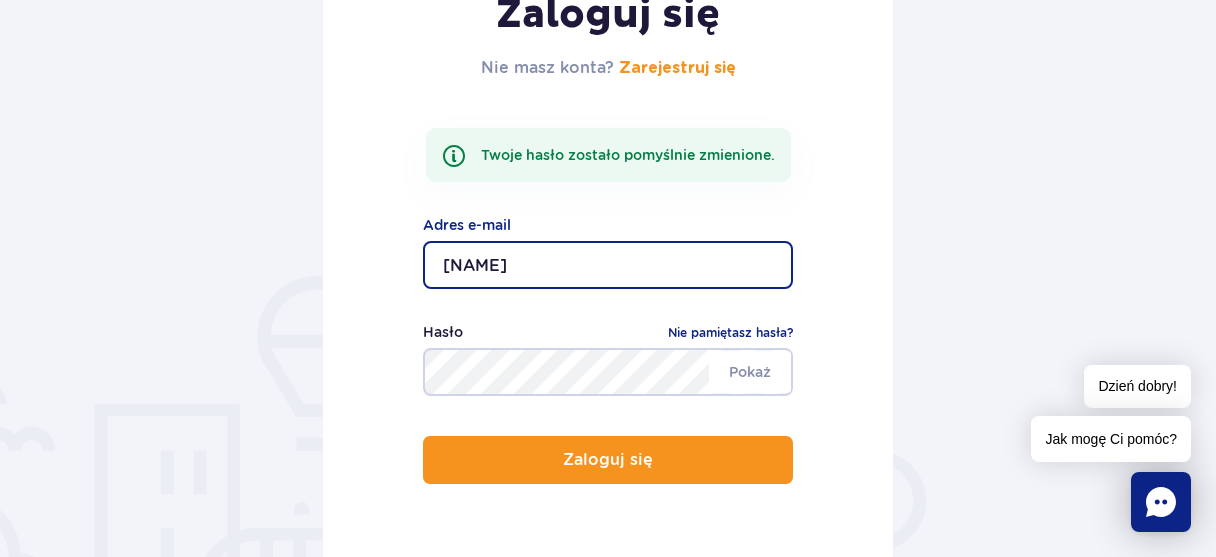 type on "[EMAIL]" 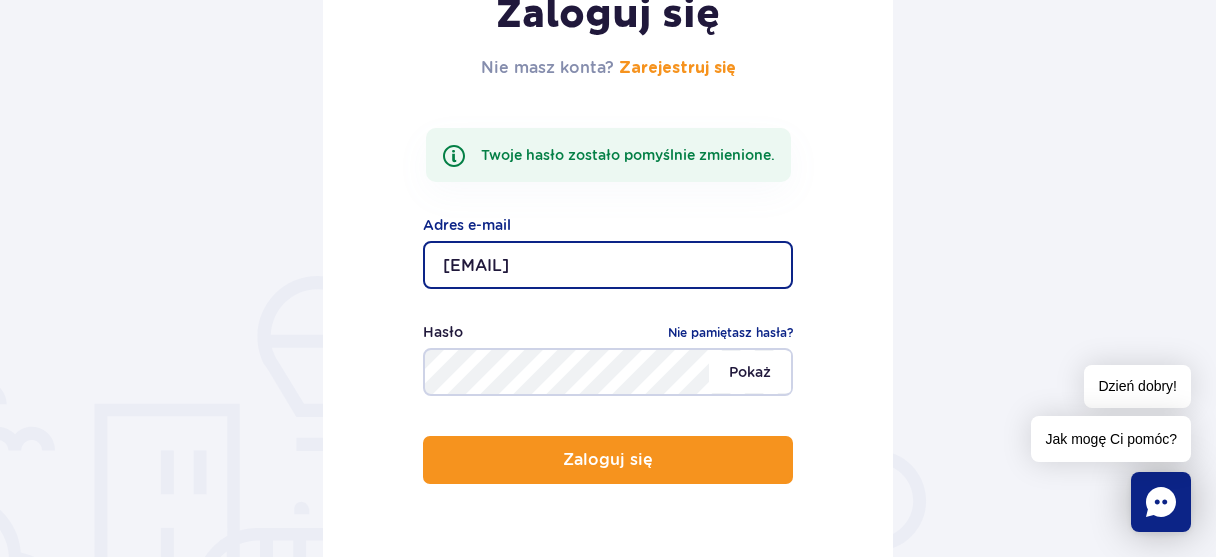 click on "Pokaż" at bounding box center (750, 372) 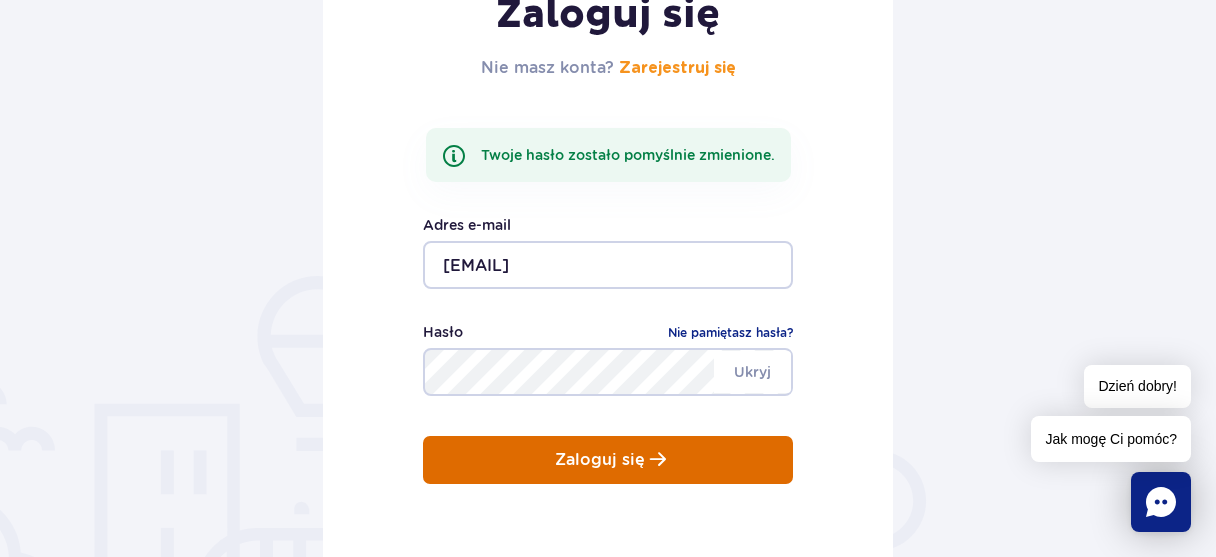 click at bounding box center (658, 459) 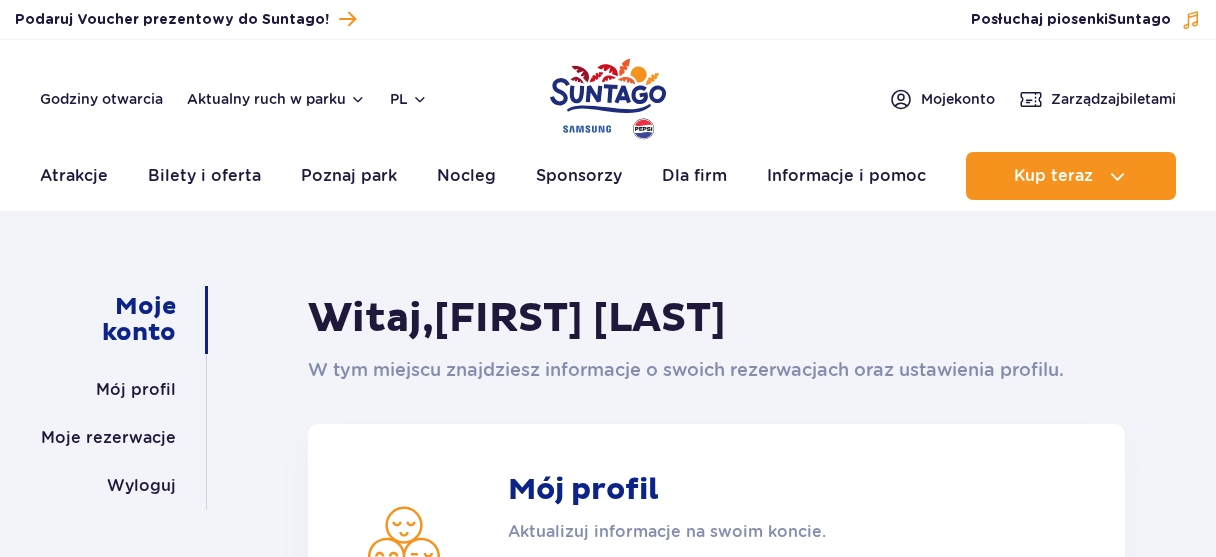 scroll, scrollTop: 0, scrollLeft: 0, axis: both 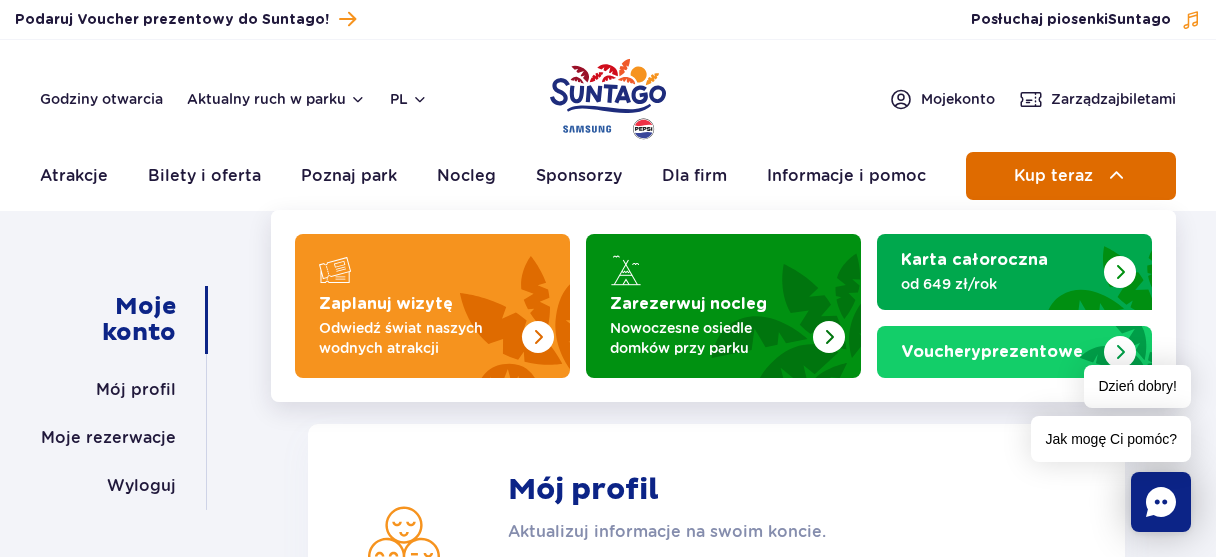 click on "Kup teraz" at bounding box center [1053, 176] 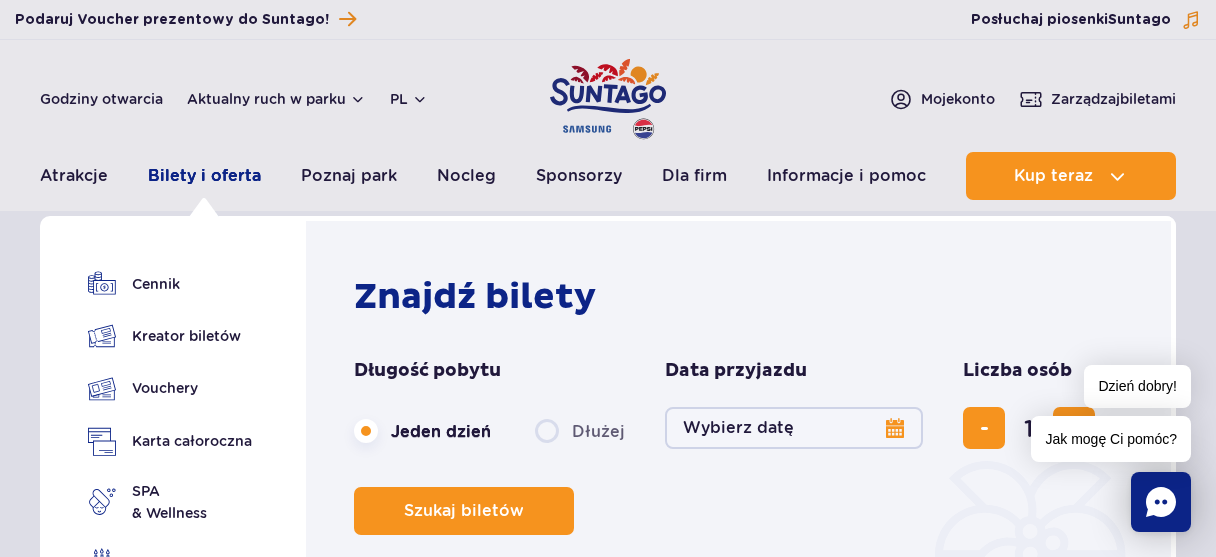 click on "Bilety i oferta" at bounding box center [204, 176] 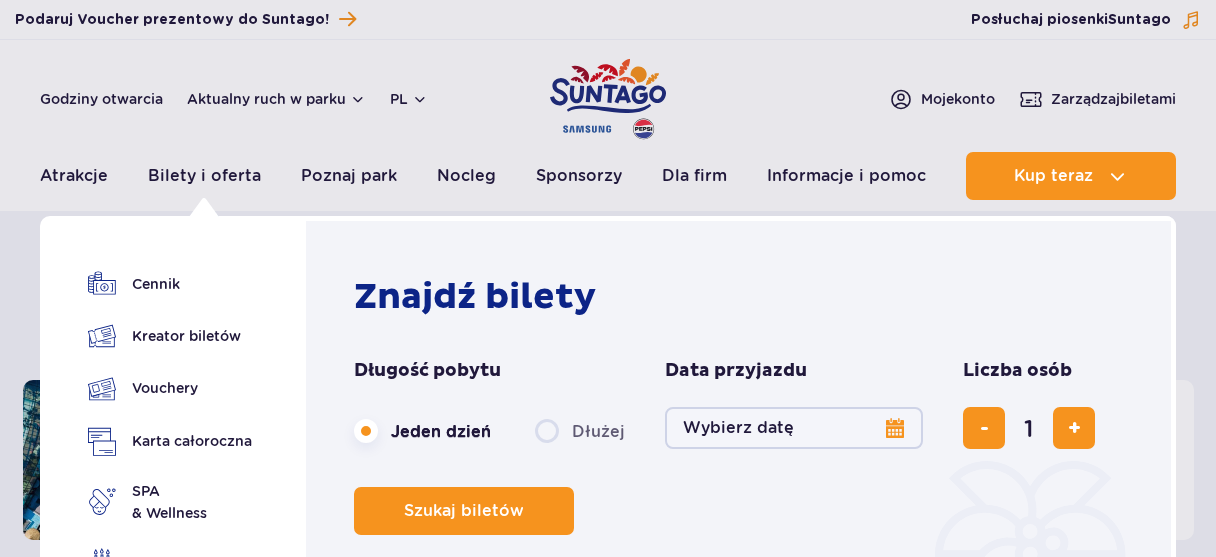 scroll, scrollTop: 0, scrollLeft: 0, axis: both 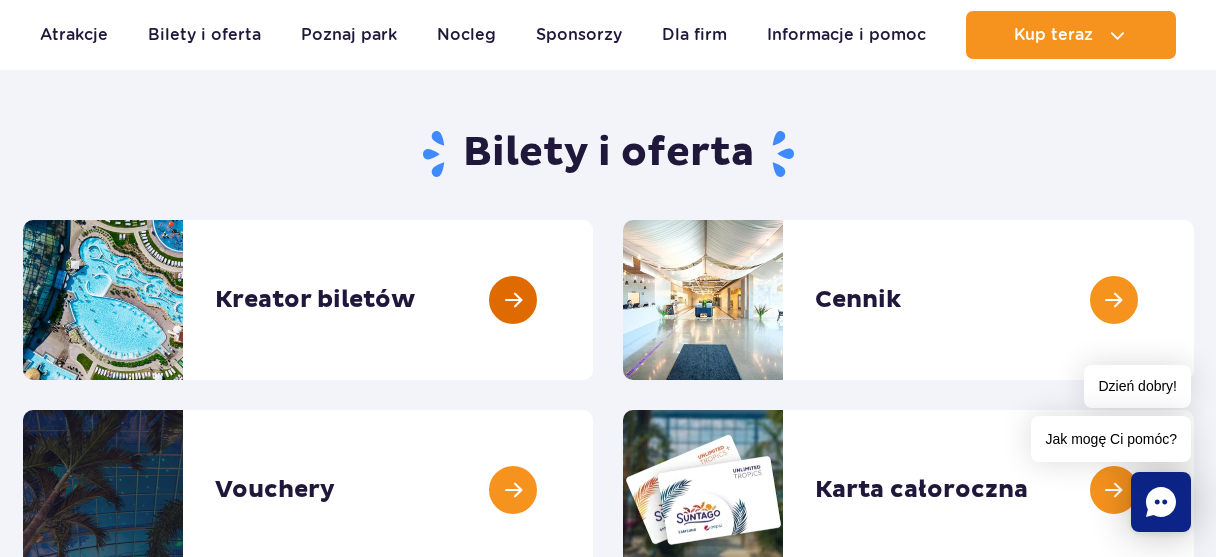click at bounding box center (593, 300) 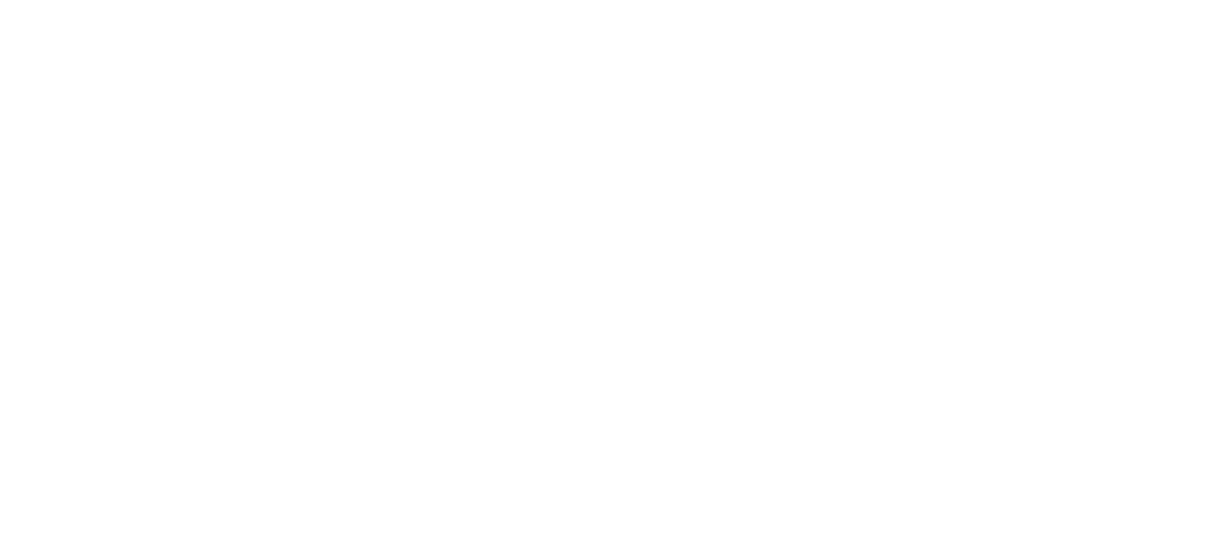 scroll, scrollTop: 0, scrollLeft: 0, axis: both 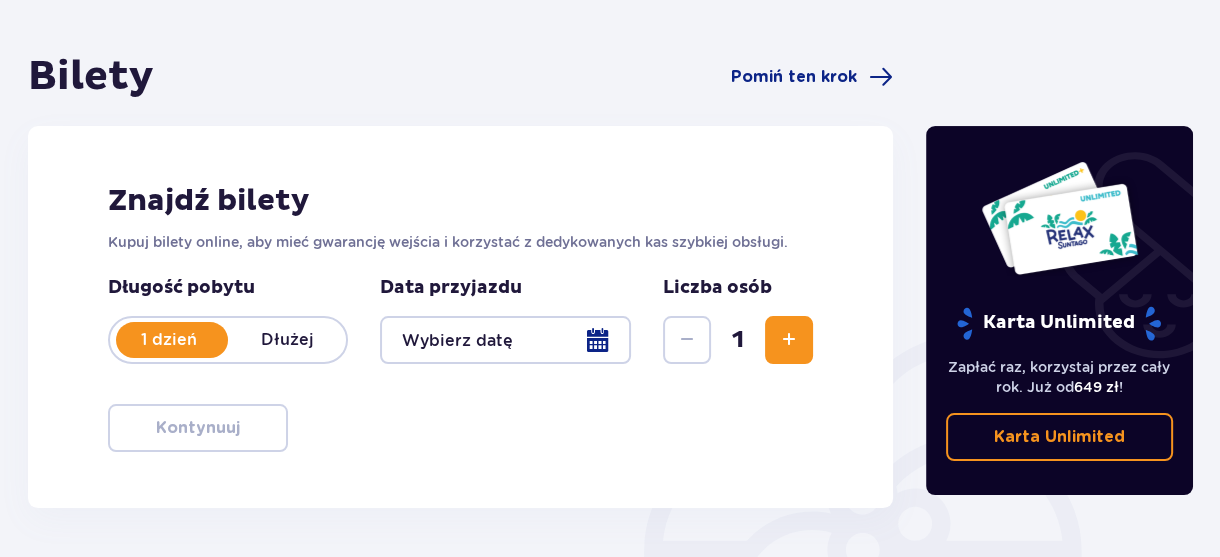 click at bounding box center (789, 340) 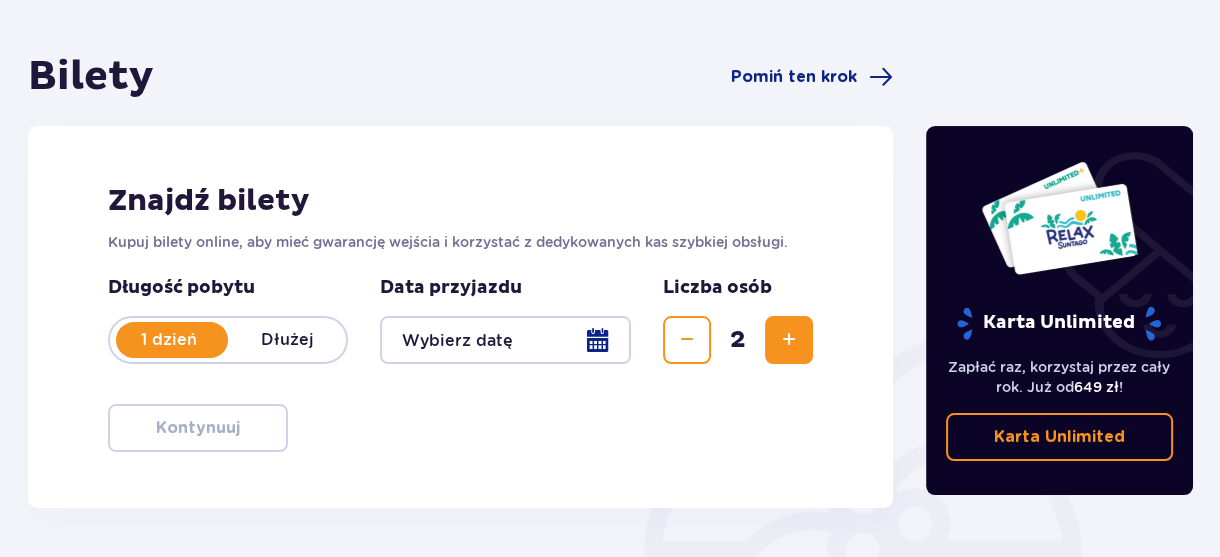 scroll, scrollTop: 320, scrollLeft: 0, axis: vertical 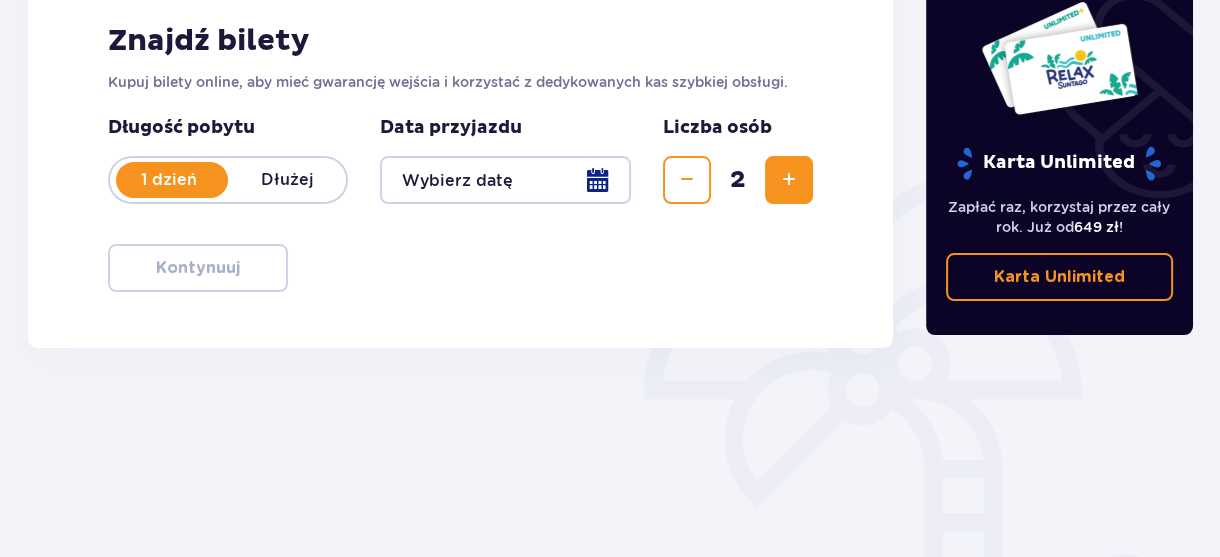 click at bounding box center (505, 180) 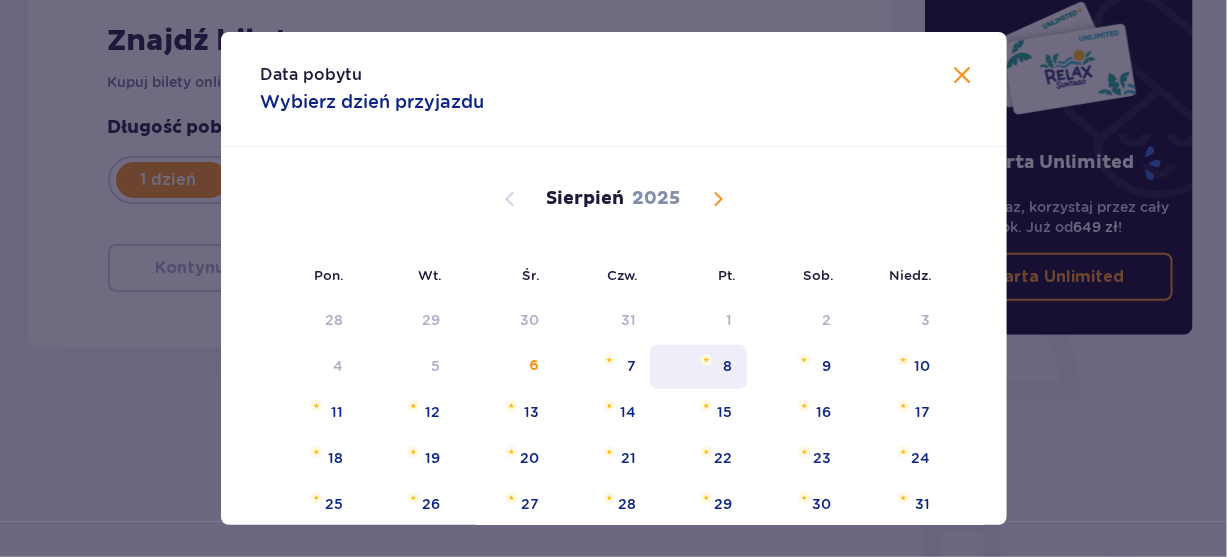 click on "8" at bounding box center (728, 366) 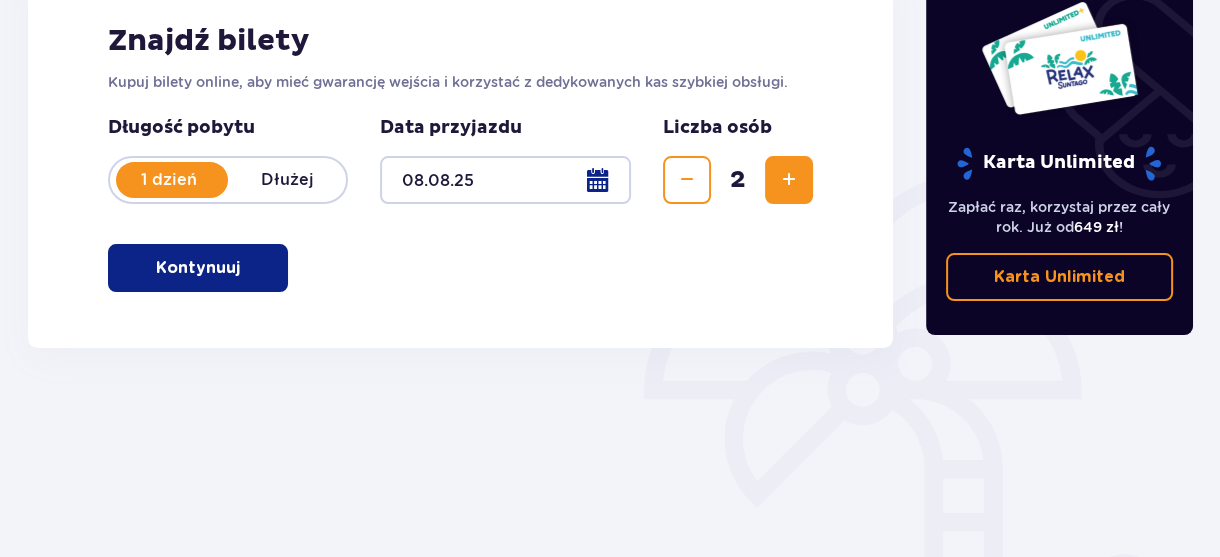 click on "Kontynuuj" at bounding box center (198, 268) 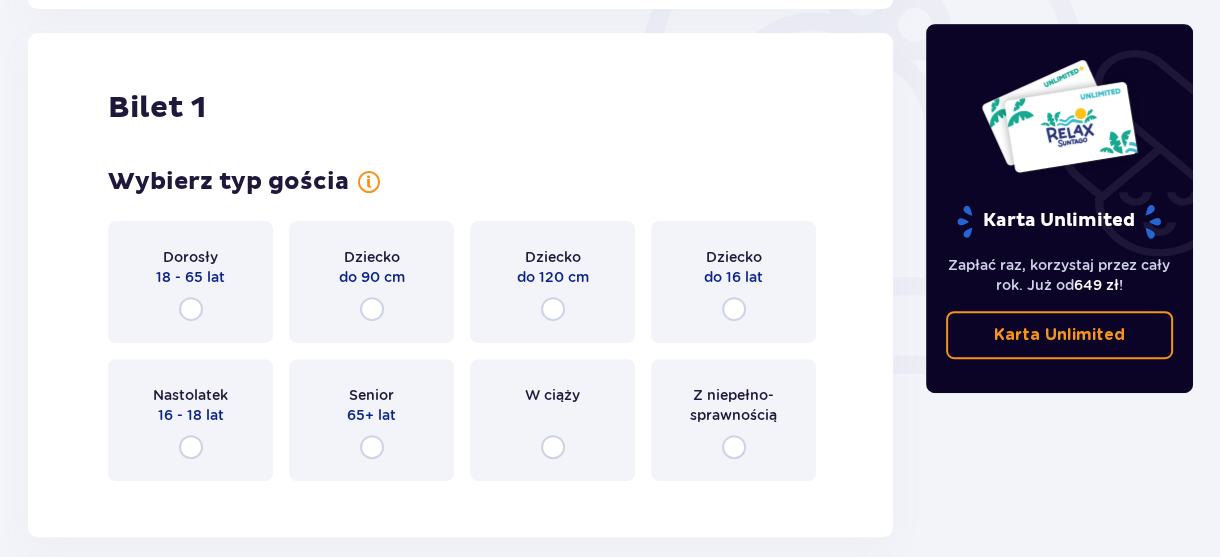 scroll, scrollTop: 667, scrollLeft: 0, axis: vertical 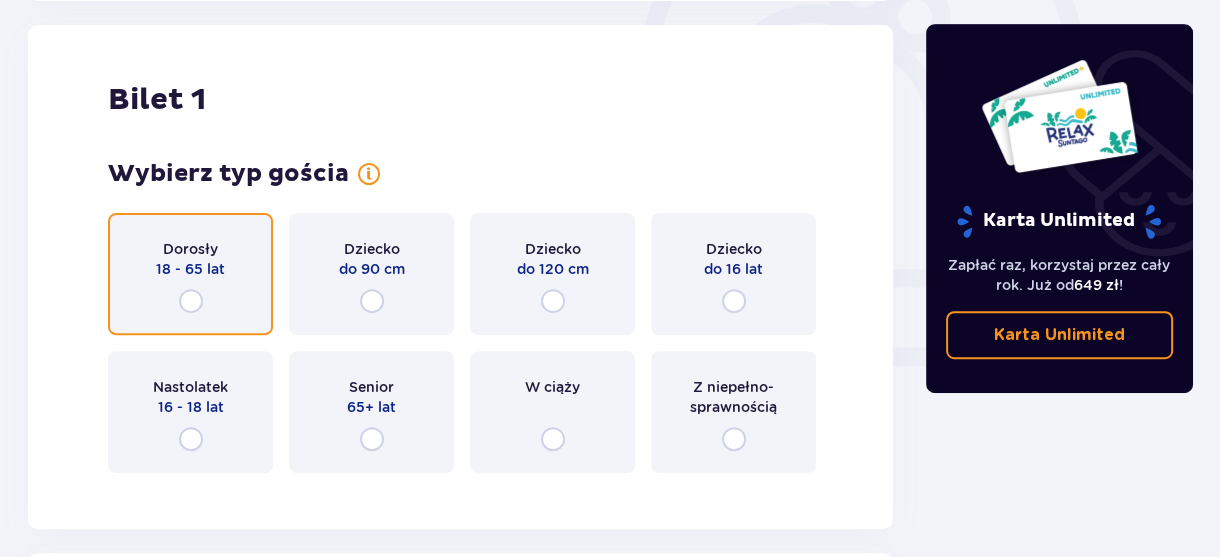 click at bounding box center (191, 301) 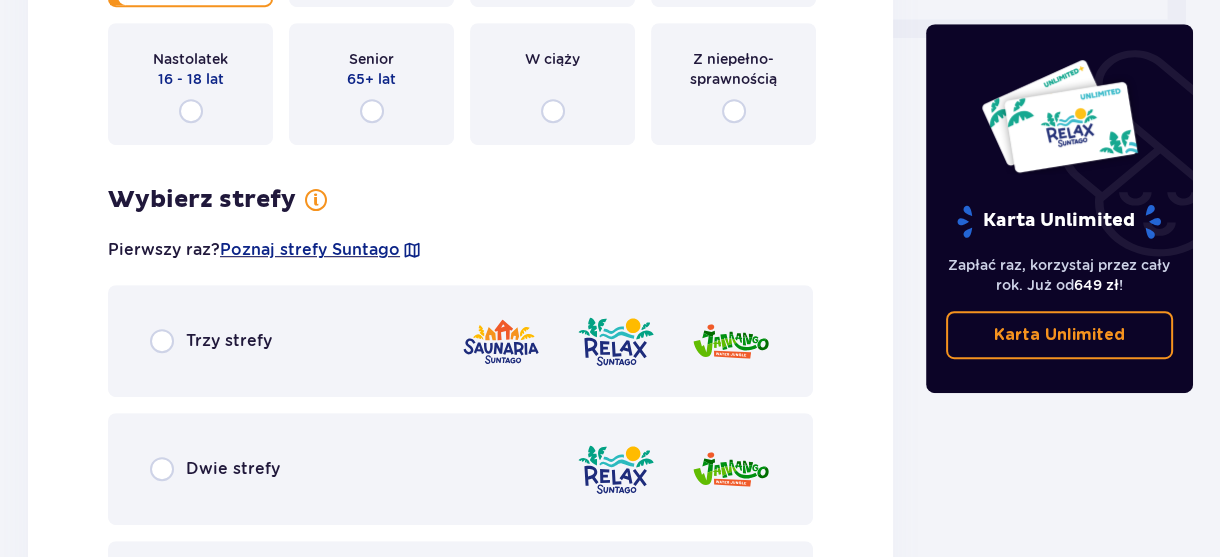 scroll, scrollTop: 1155, scrollLeft: 0, axis: vertical 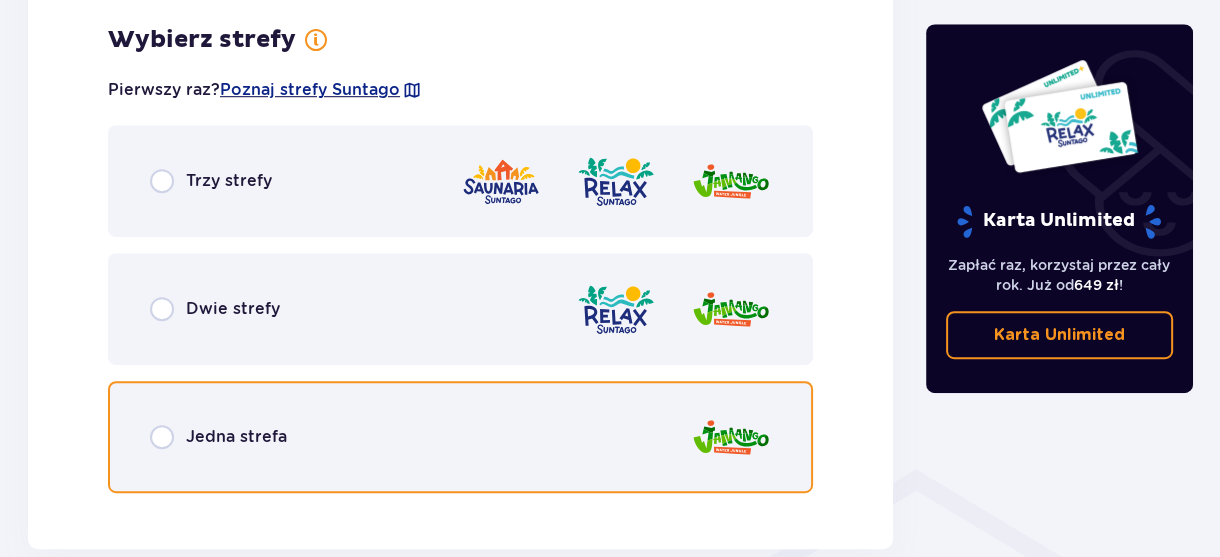 click at bounding box center [162, 437] 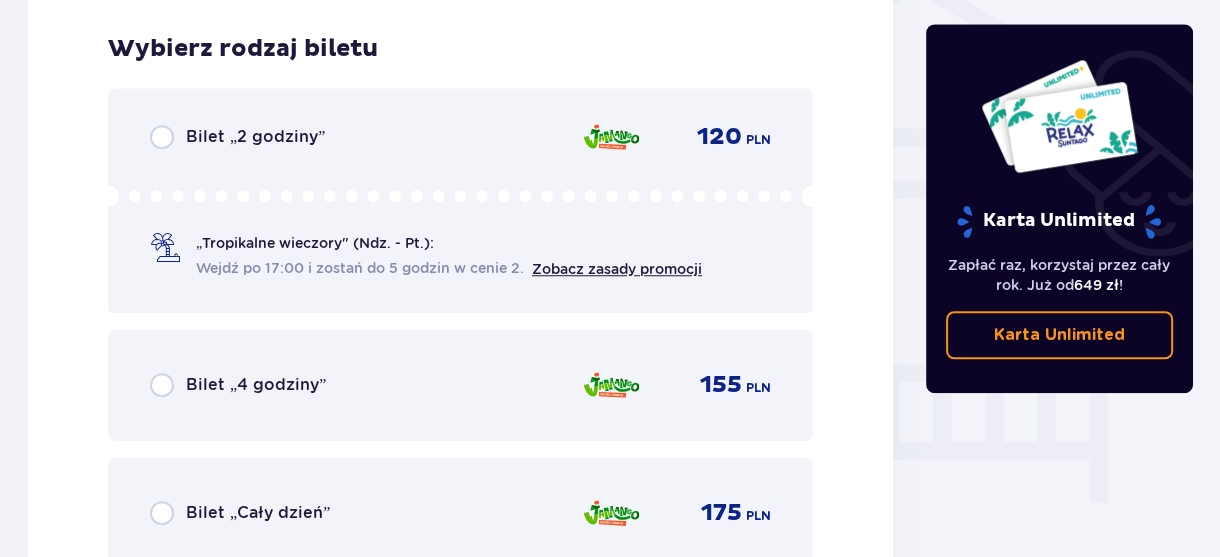 scroll, scrollTop: 1664, scrollLeft: 0, axis: vertical 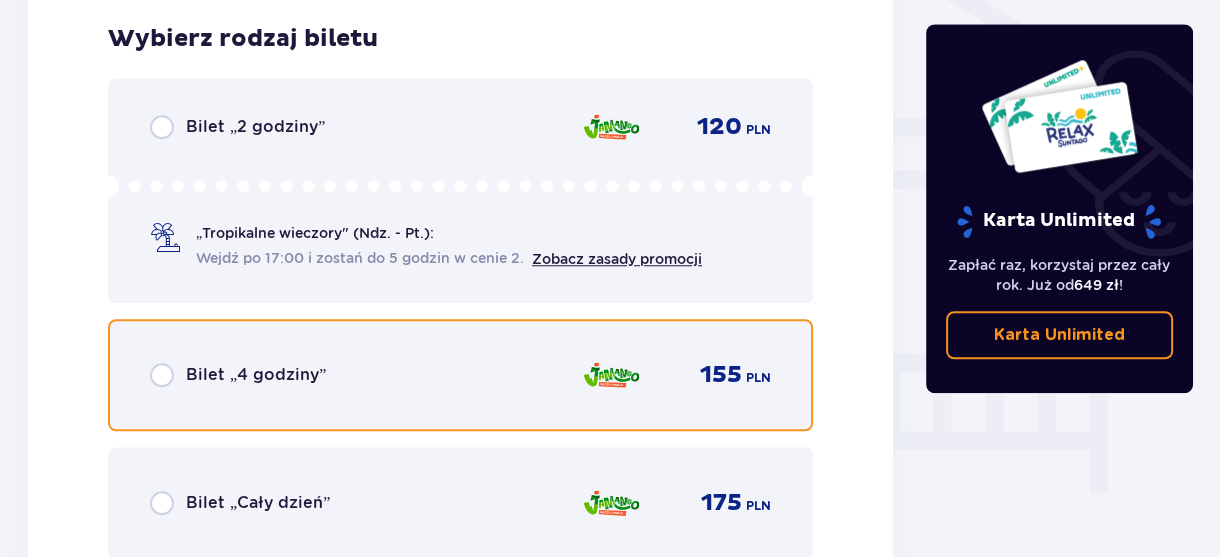 click at bounding box center [162, 375] 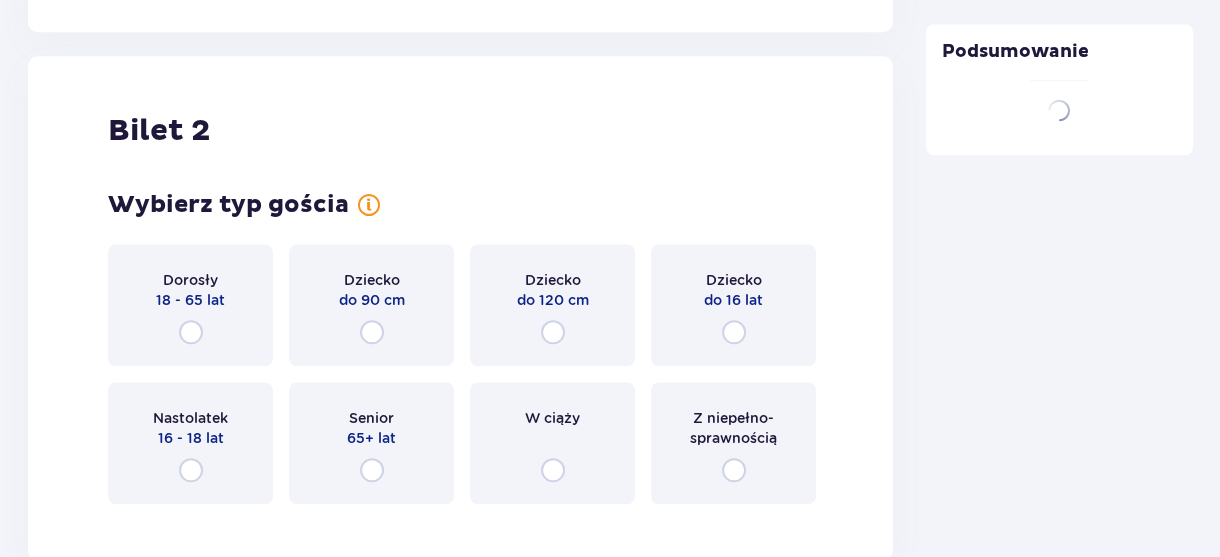 scroll, scrollTop: 2278, scrollLeft: 0, axis: vertical 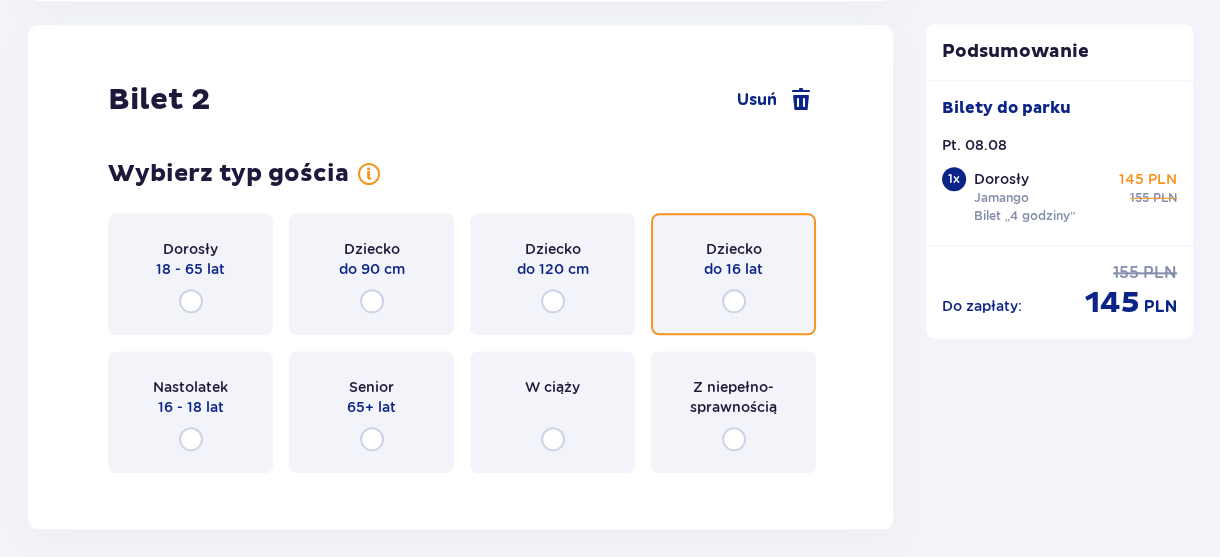 click at bounding box center [734, 301] 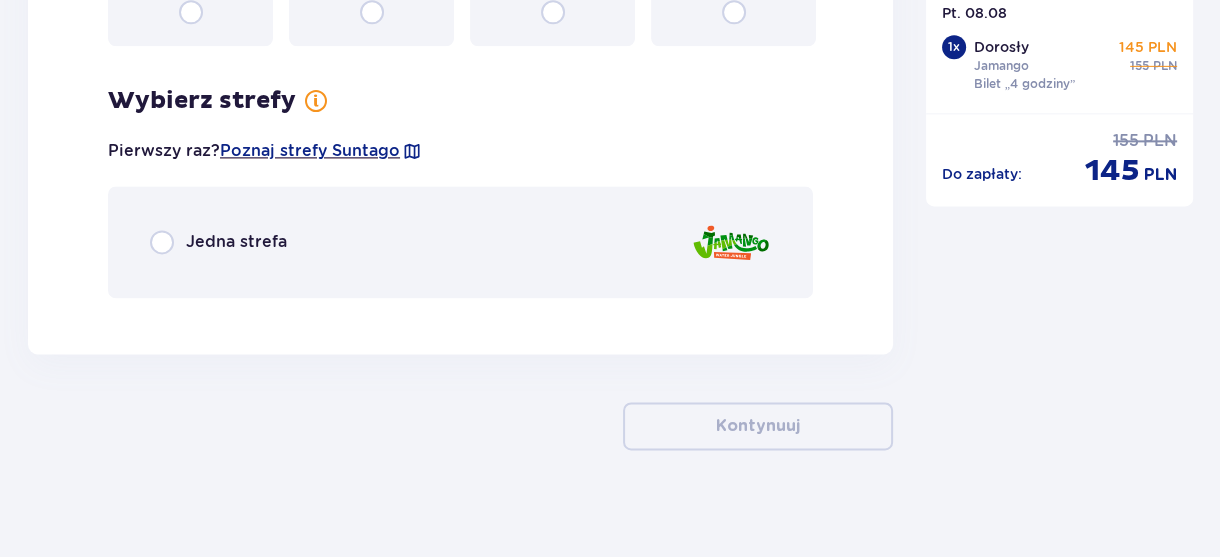 scroll, scrollTop: 2717, scrollLeft: 0, axis: vertical 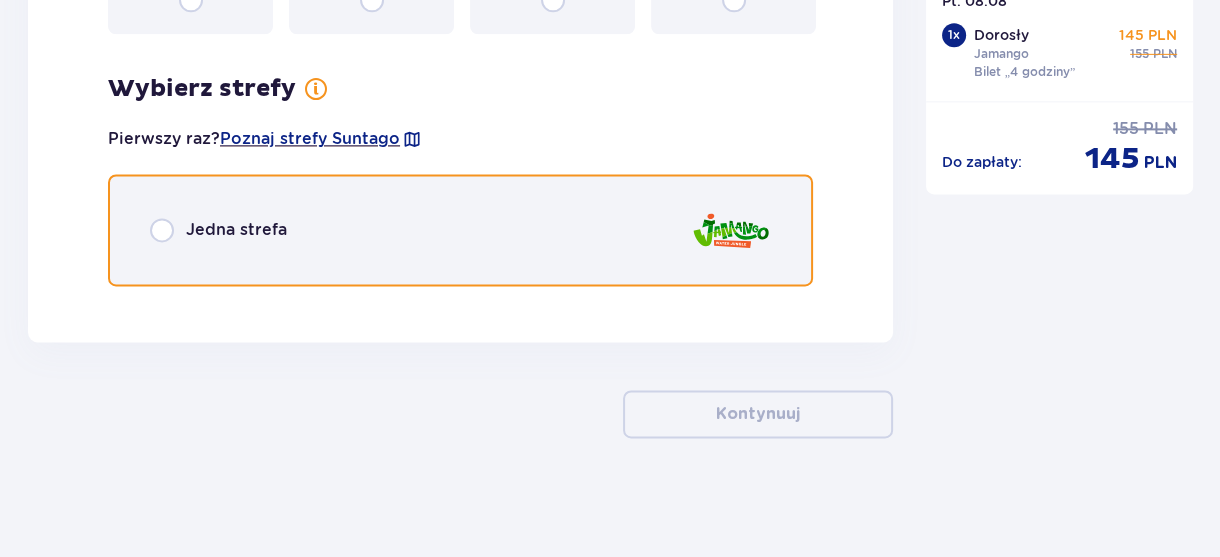 click at bounding box center (162, 230) 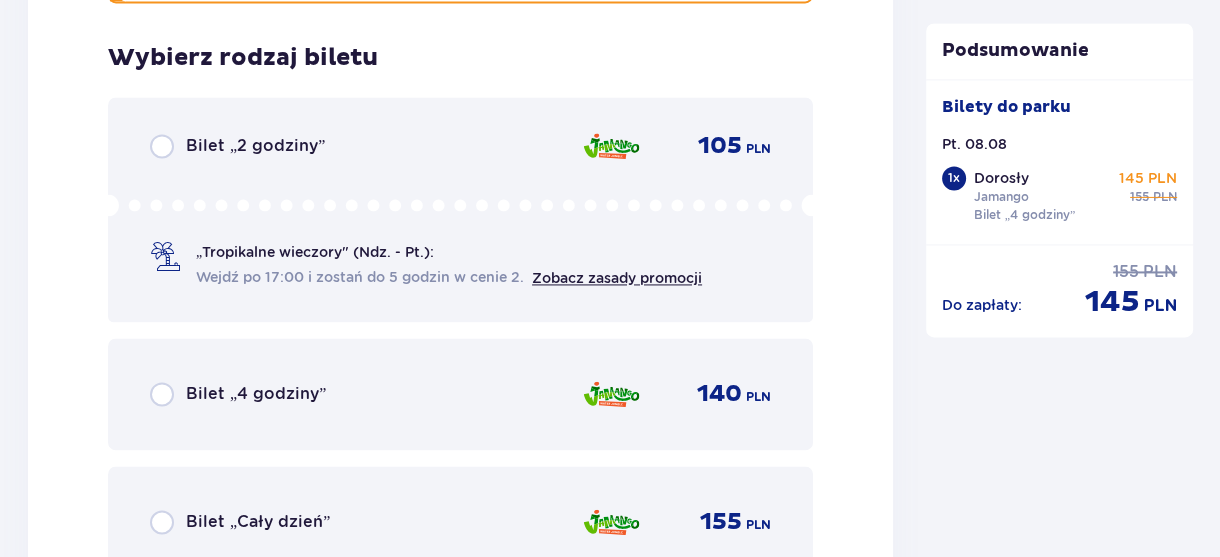 scroll, scrollTop: 3018, scrollLeft: 0, axis: vertical 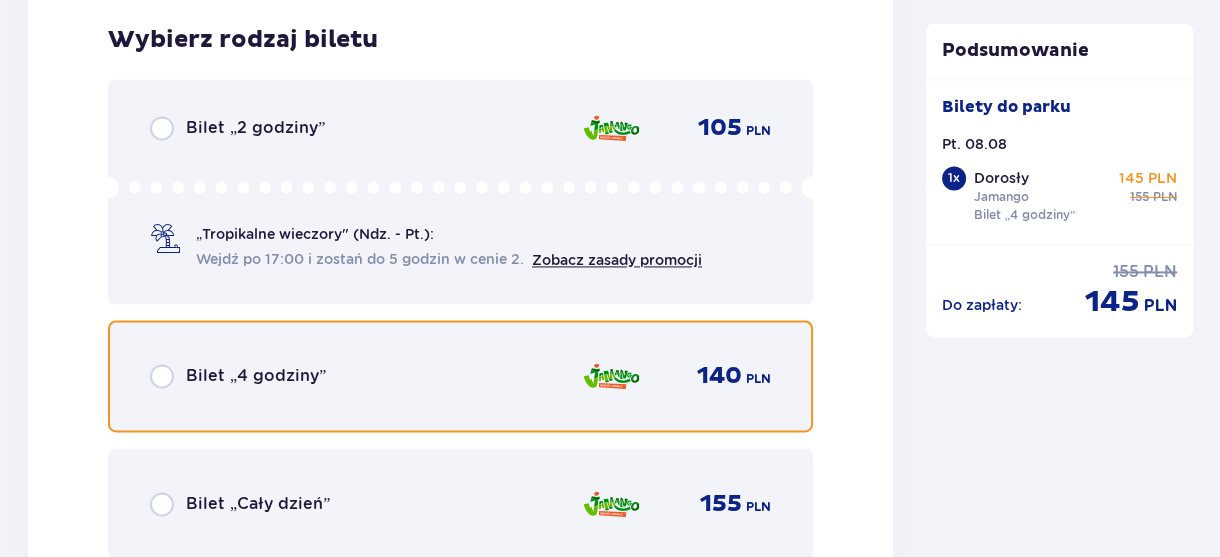 click at bounding box center (162, 376) 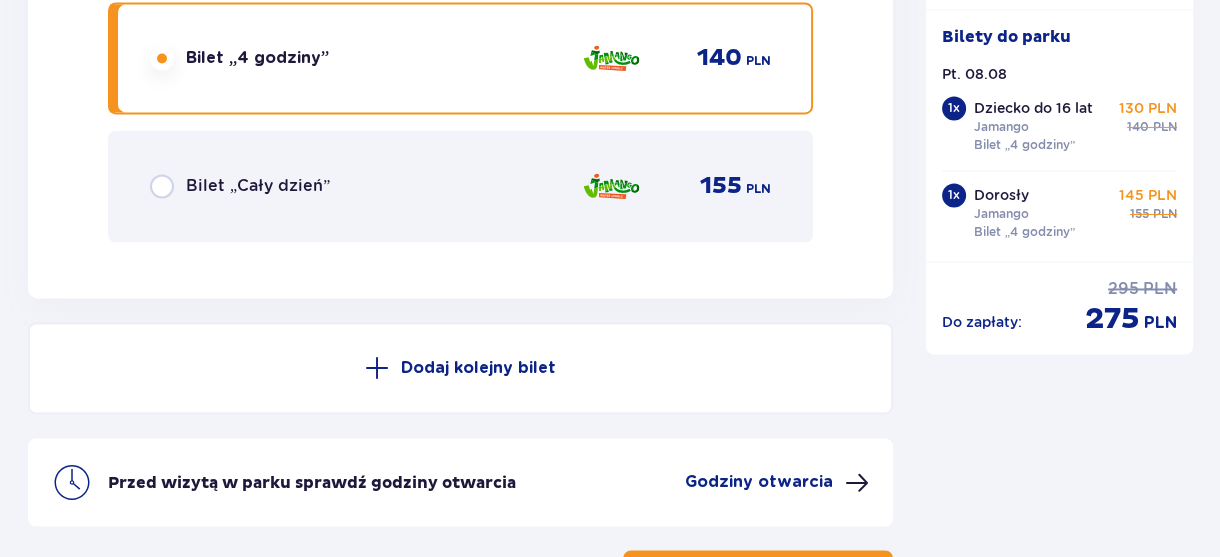 scroll, scrollTop: 3496, scrollLeft: 0, axis: vertical 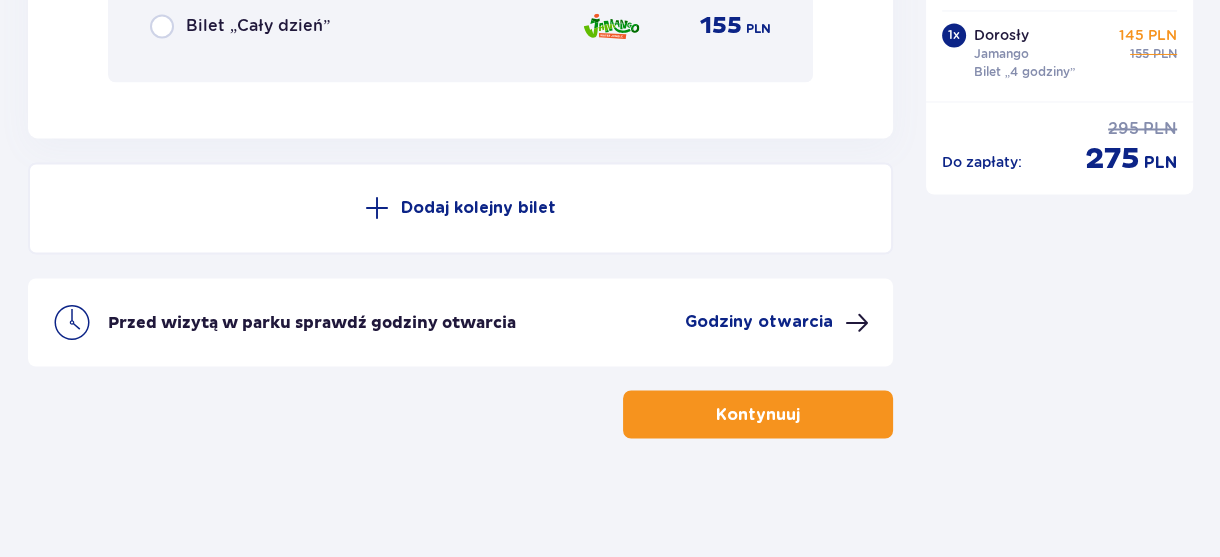 click on "Kontynuuj" at bounding box center (758, 414) 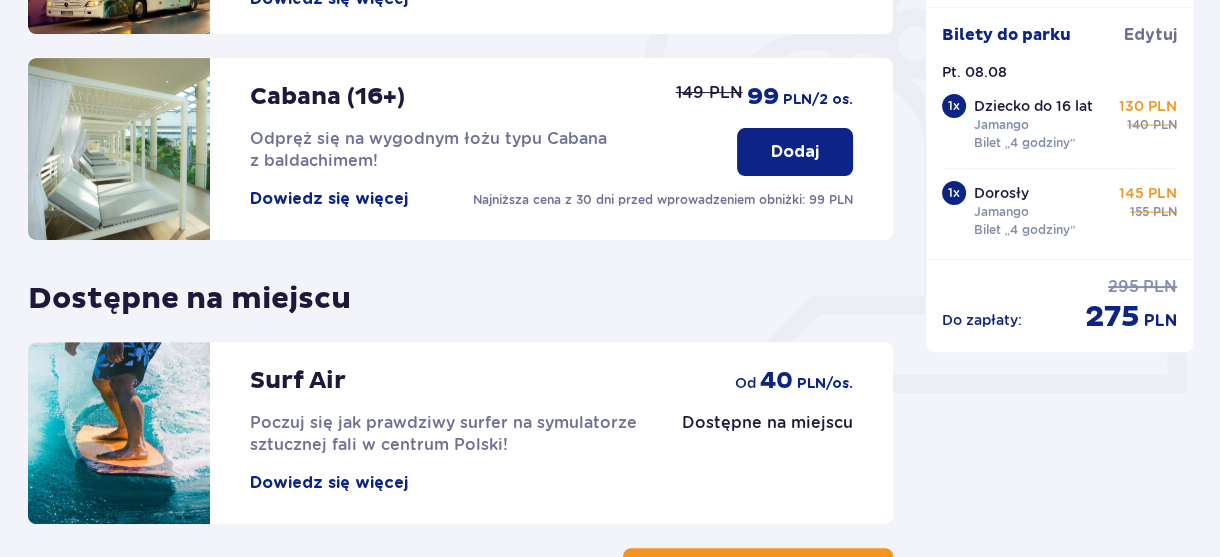 scroll, scrollTop: 799, scrollLeft: 0, axis: vertical 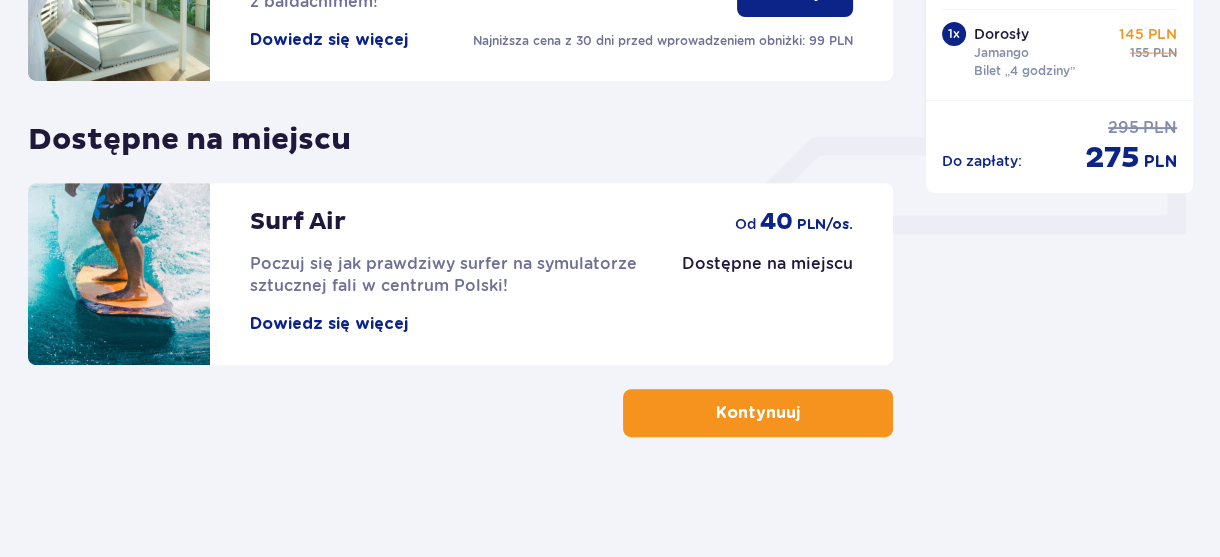 click at bounding box center (804, 413) 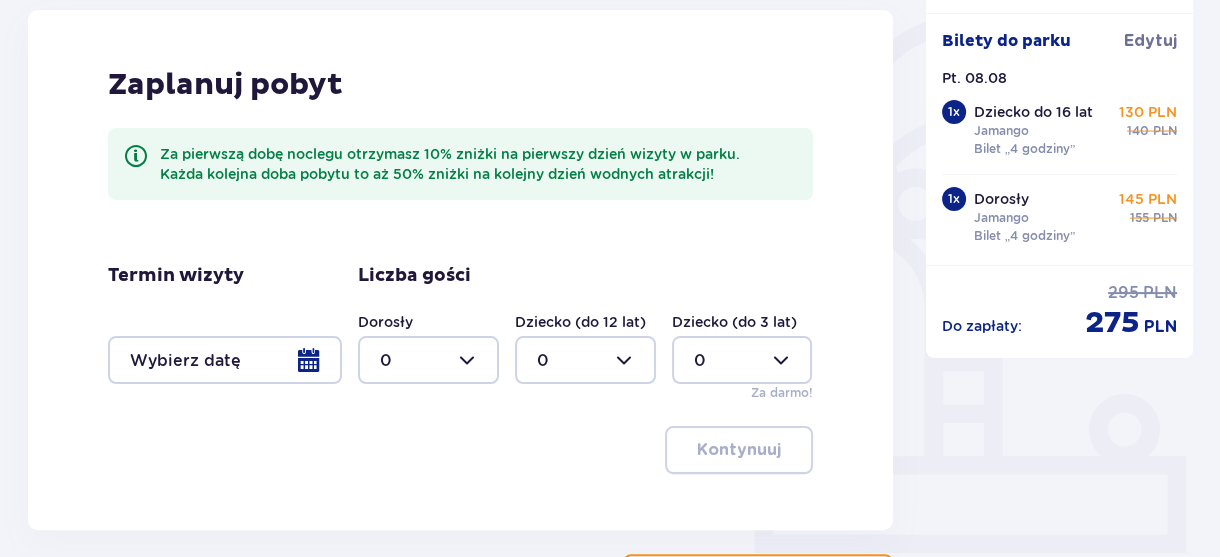 scroll, scrollTop: 640, scrollLeft: 0, axis: vertical 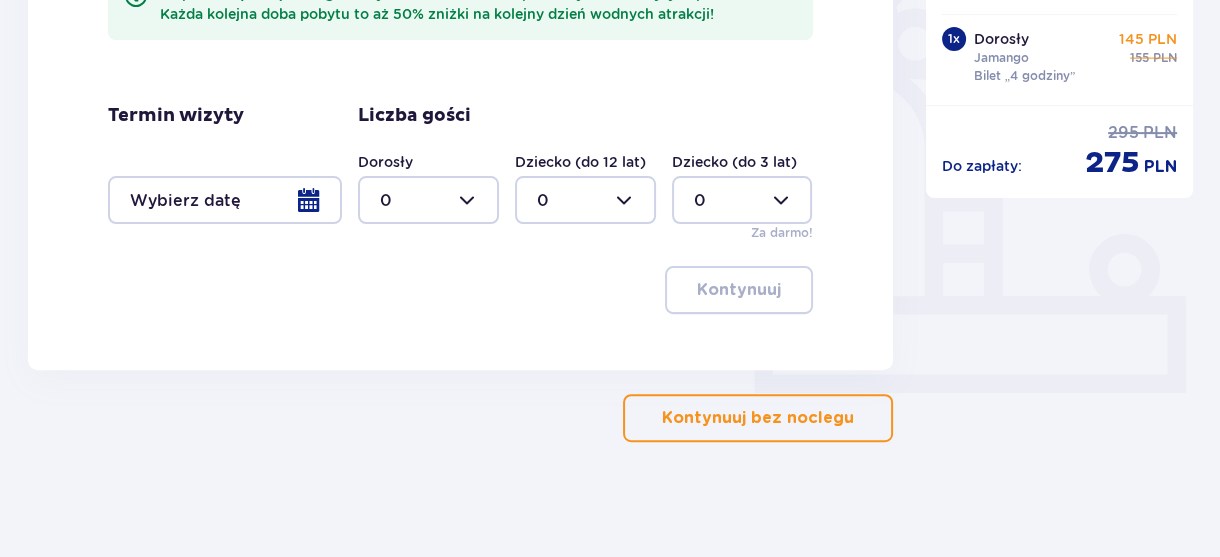 click on "Kontynuuj bez noclegu" at bounding box center [758, 418] 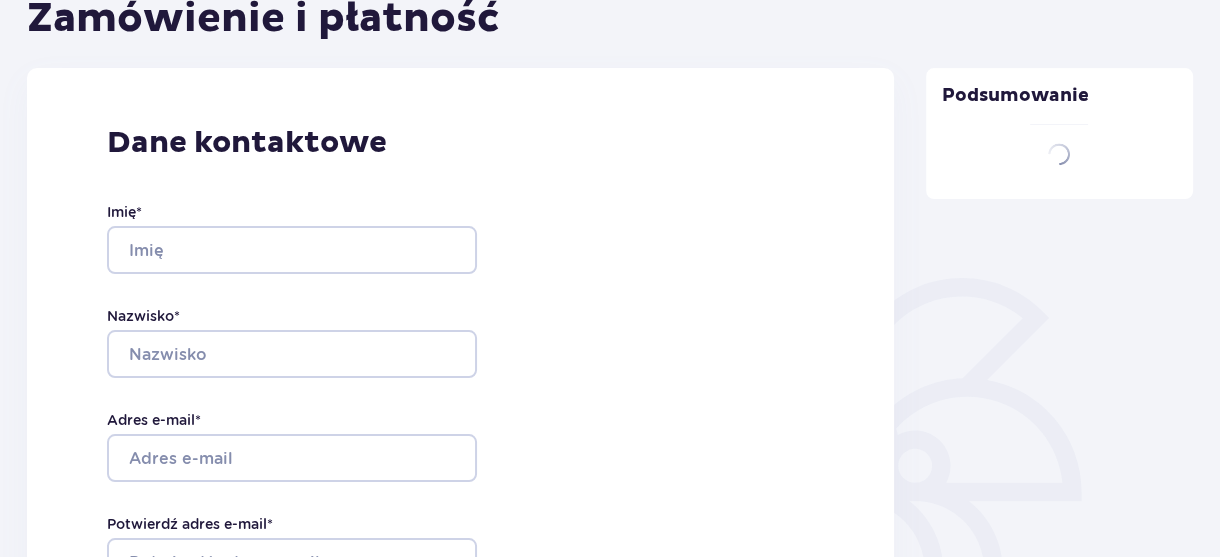 type on "Marcin" 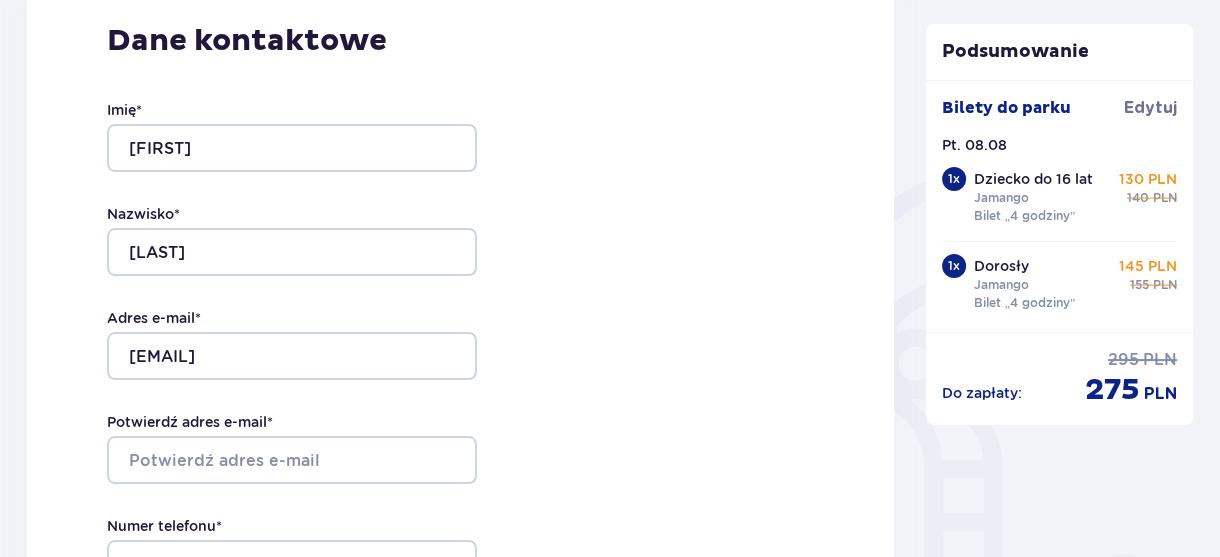 scroll, scrollTop: 480, scrollLeft: 0, axis: vertical 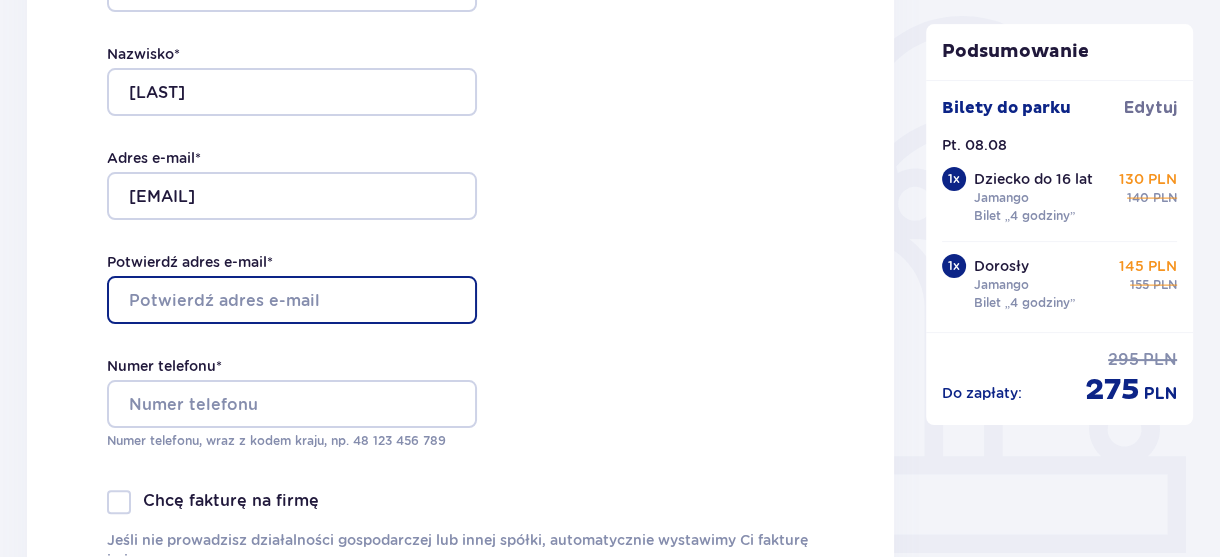 click on "Potwierdź adres e-mail *" at bounding box center (292, 300) 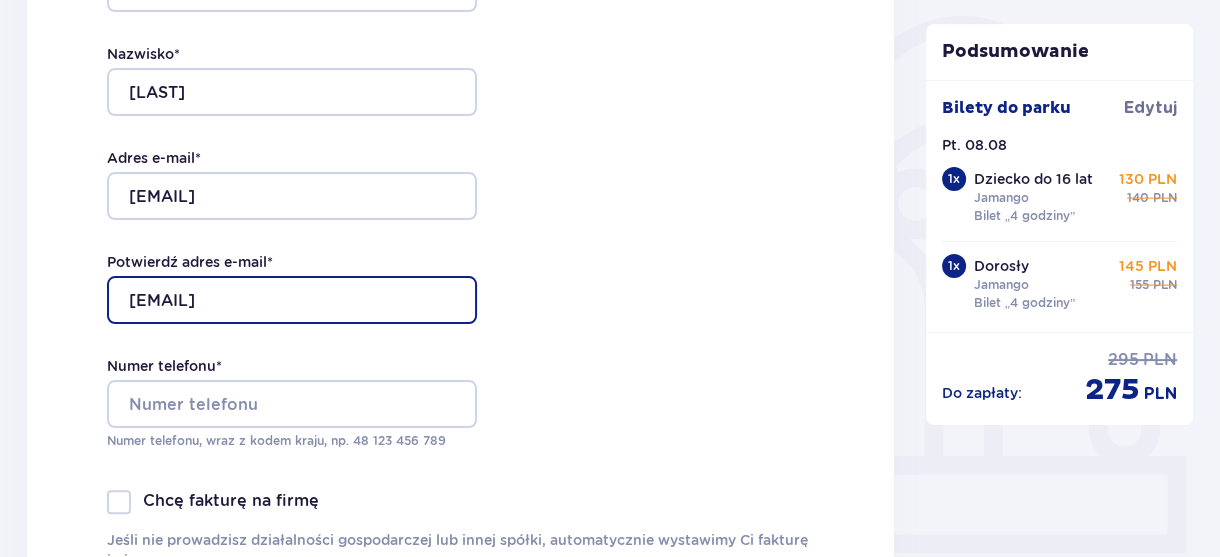 type on "marin.pl@wp.pl" 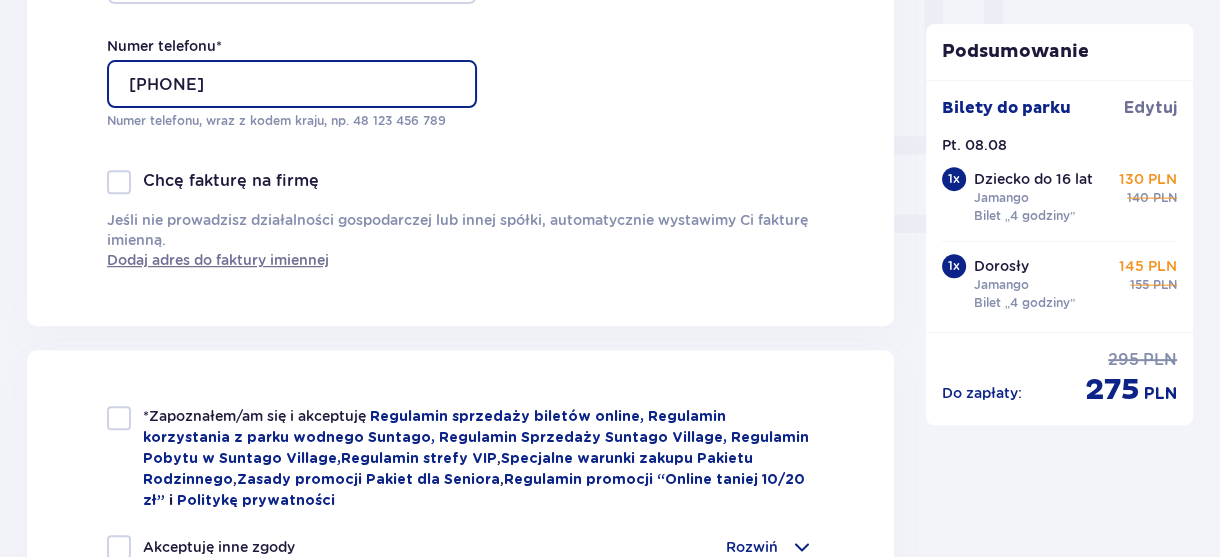 scroll, scrollTop: 960, scrollLeft: 0, axis: vertical 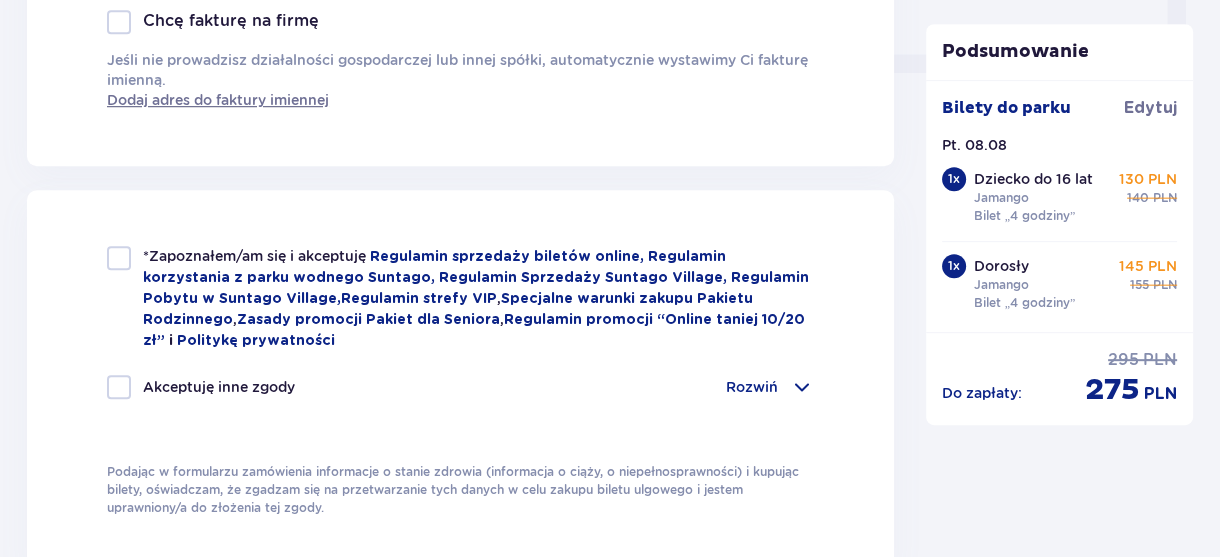 type on "662046117" 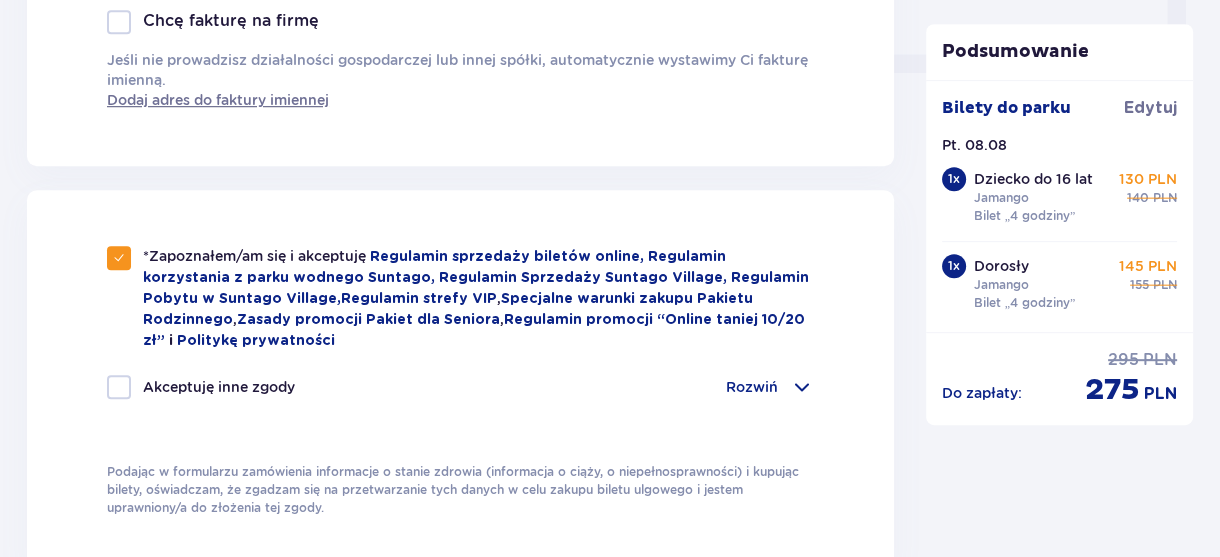 click at bounding box center [119, 387] 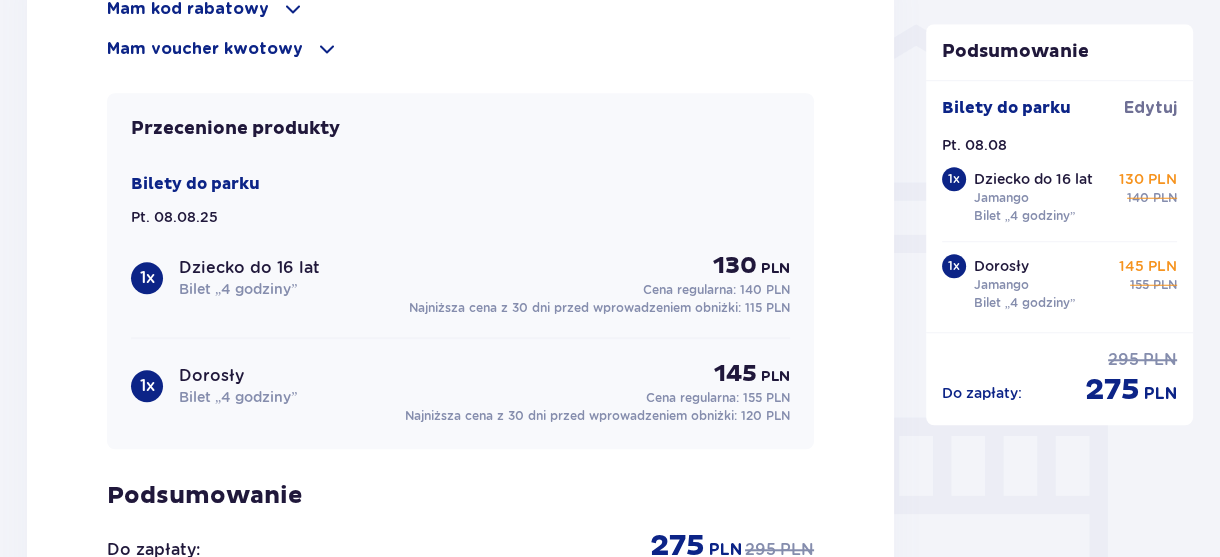 scroll, scrollTop: 1760, scrollLeft: 0, axis: vertical 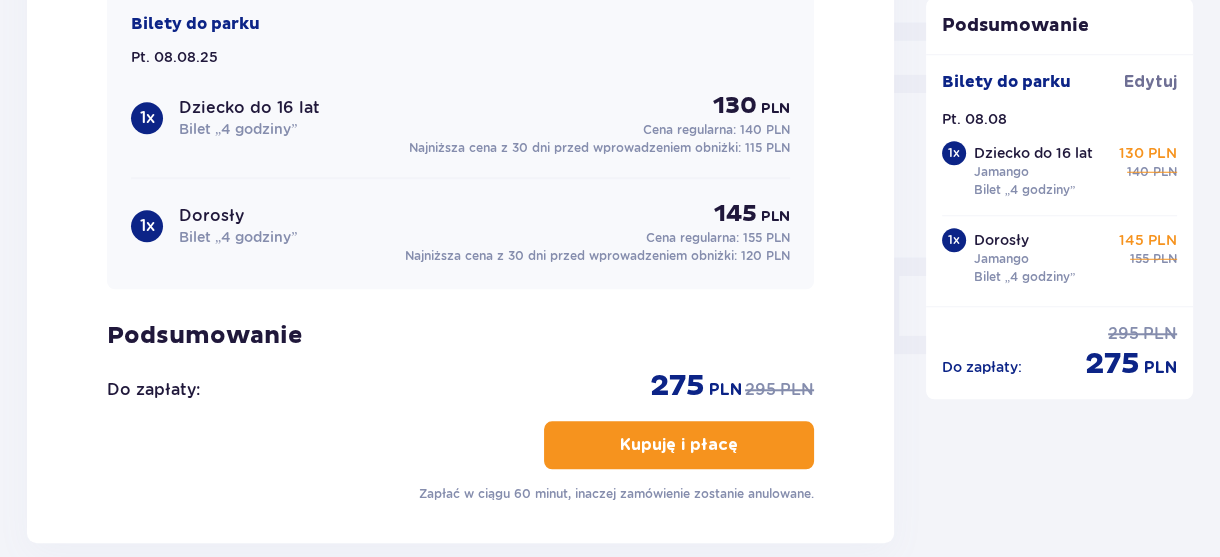click on "Kupuję i płacę" at bounding box center [679, 445] 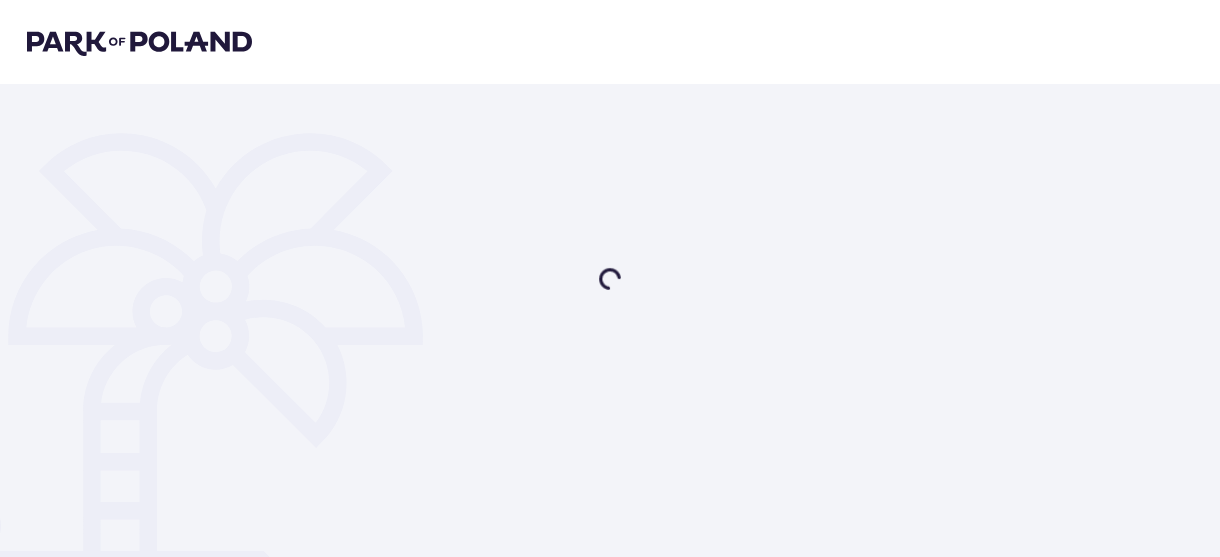 scroll, scrollTop: 0, scrollLeft: 0, axis: both 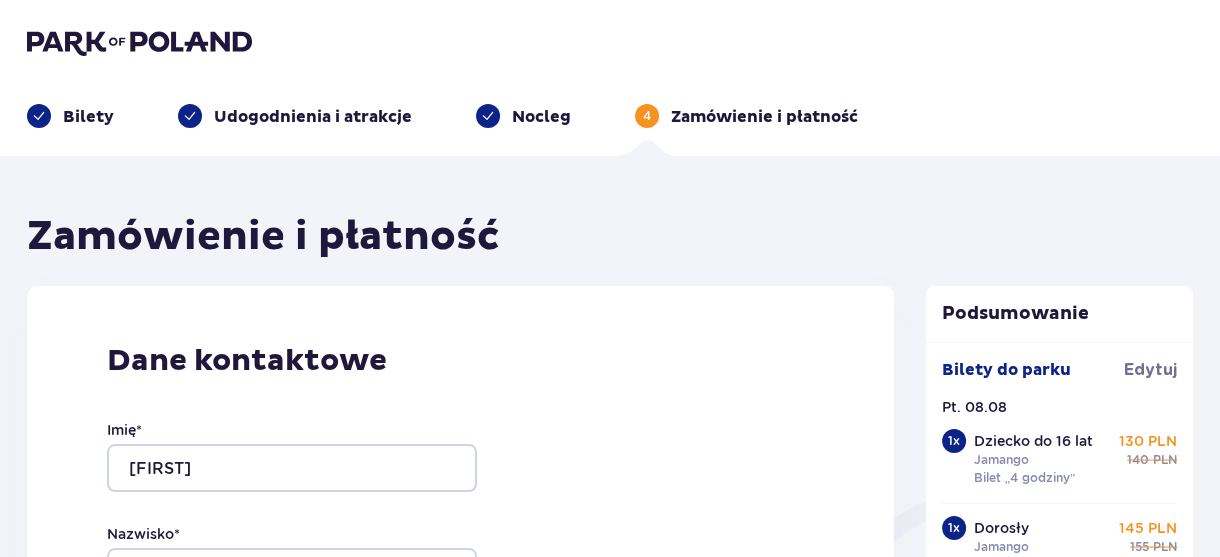 click at bounding box center (139, 42) 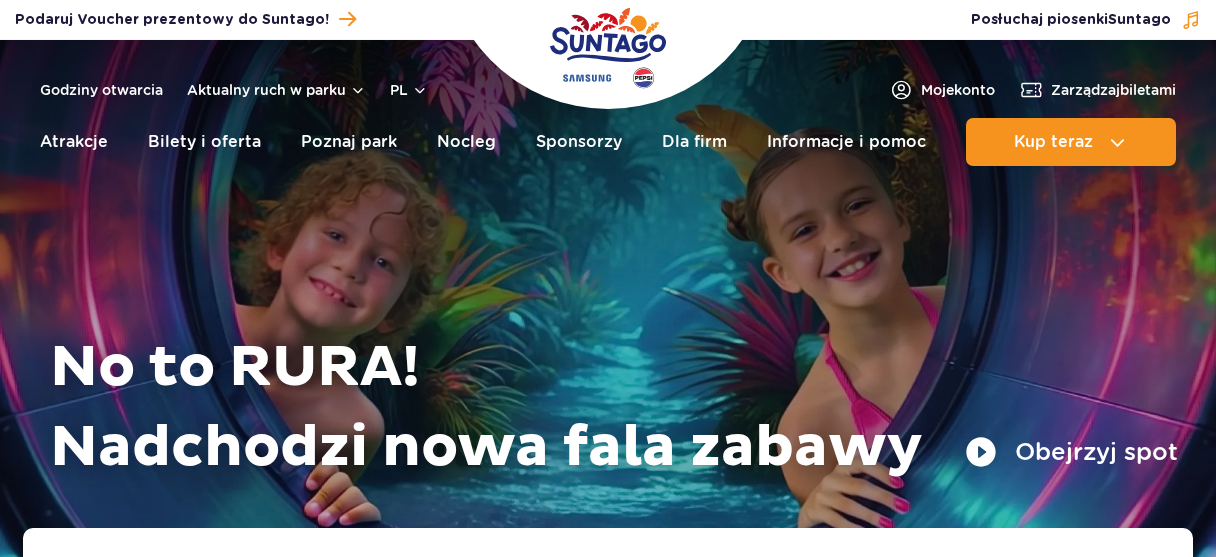 scroll, scrollTop: 0, scrollLeft: 0, axis: both 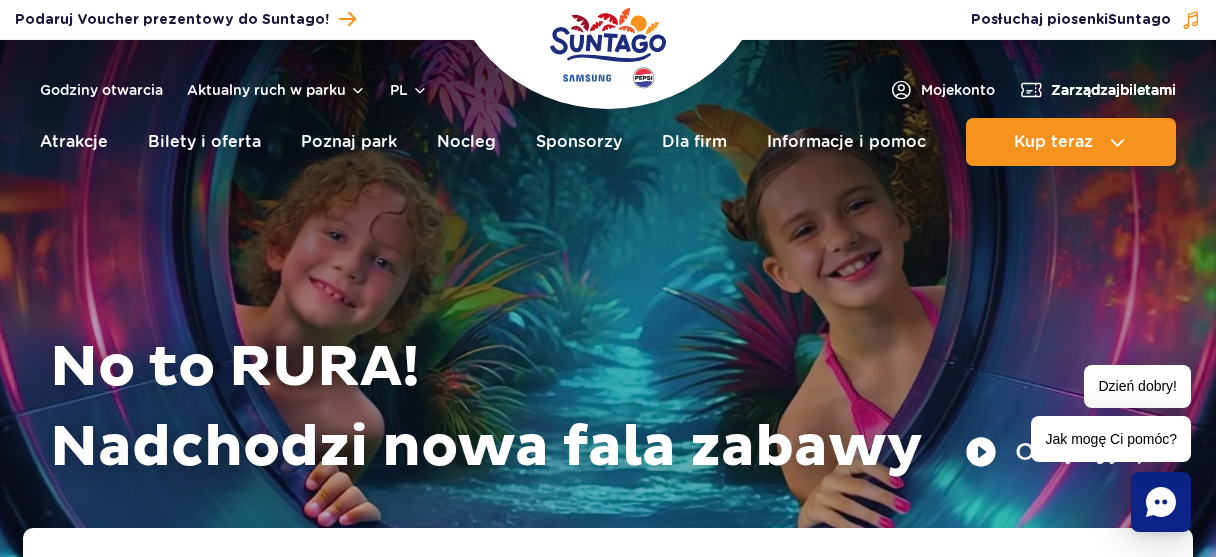 click on "Zarządzaj  biletami" at bounding box center (1113, 90) 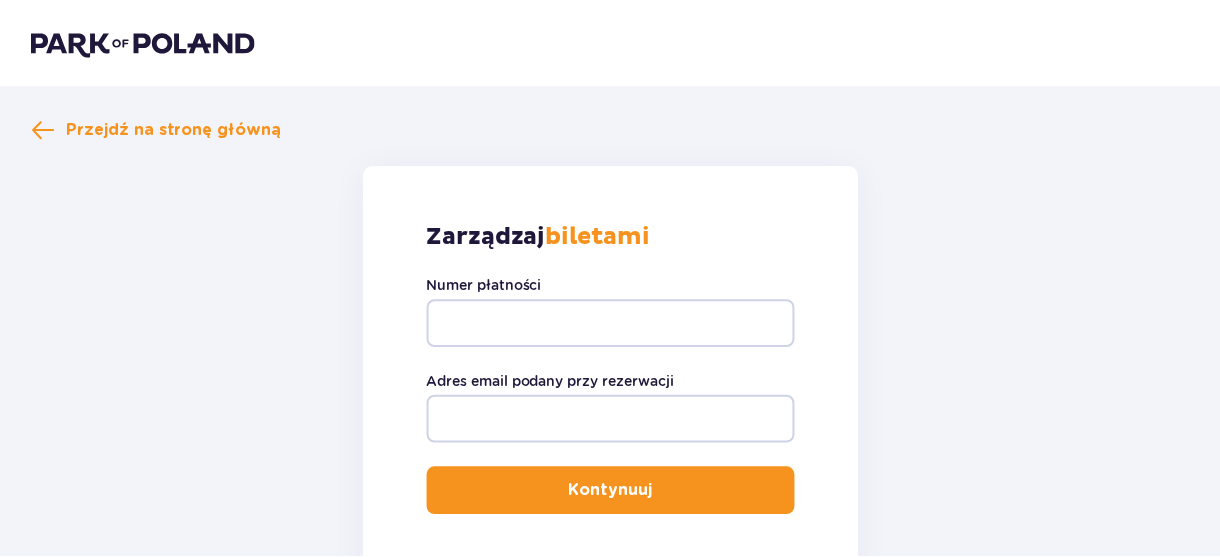 scroll, scrollTop: 0, scrollLeft: 0, axis: both 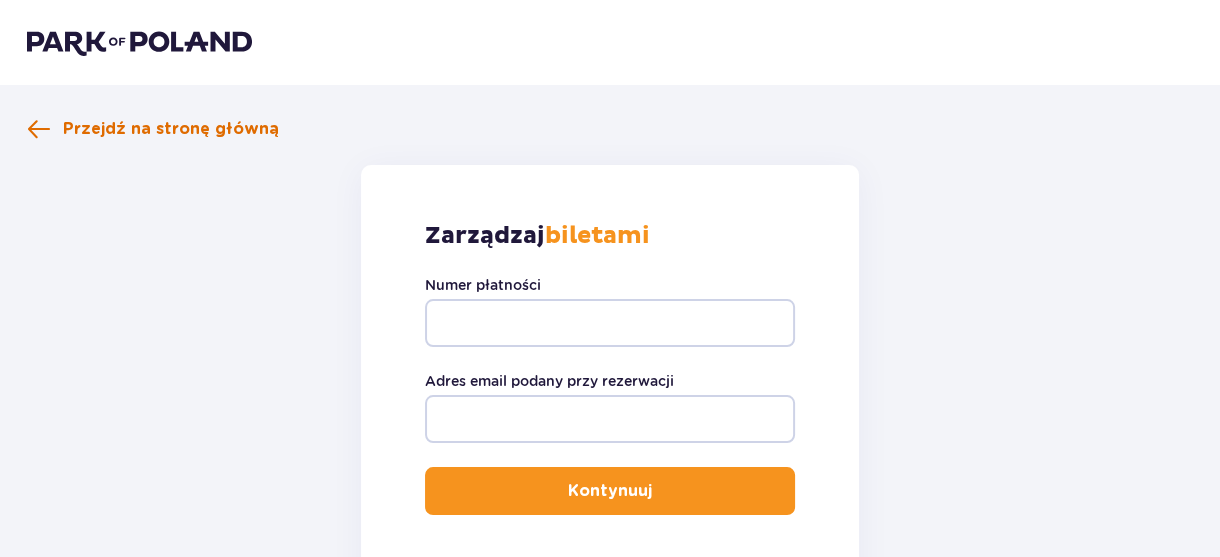 click on "Przejdź na stronę główną" at bounding box center (153, 129) 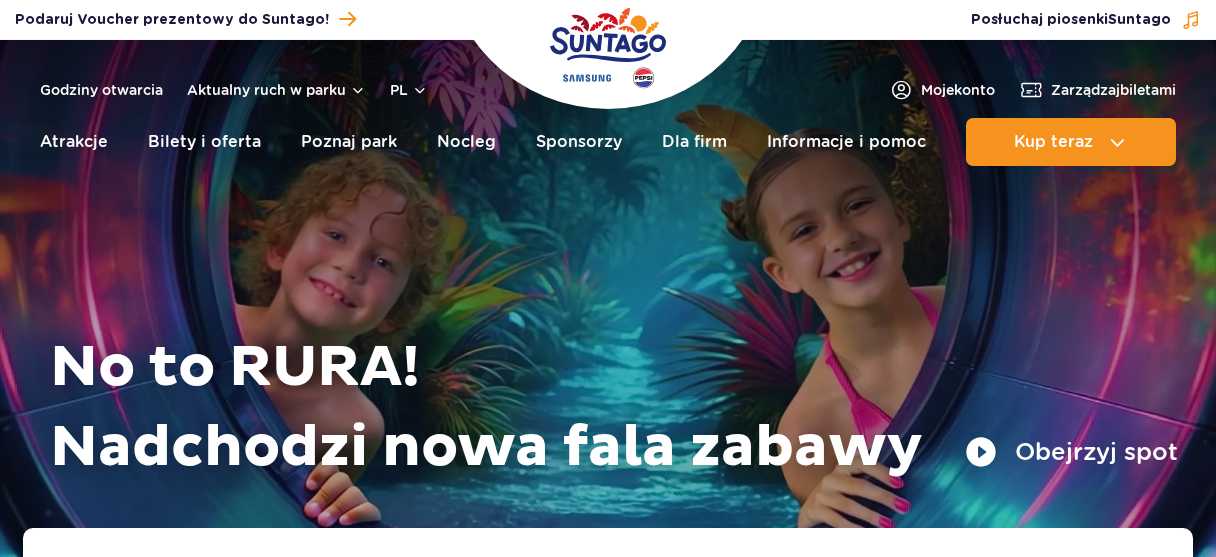 scroll, scrollTop: 0, scrollLeft: 0, axis: both 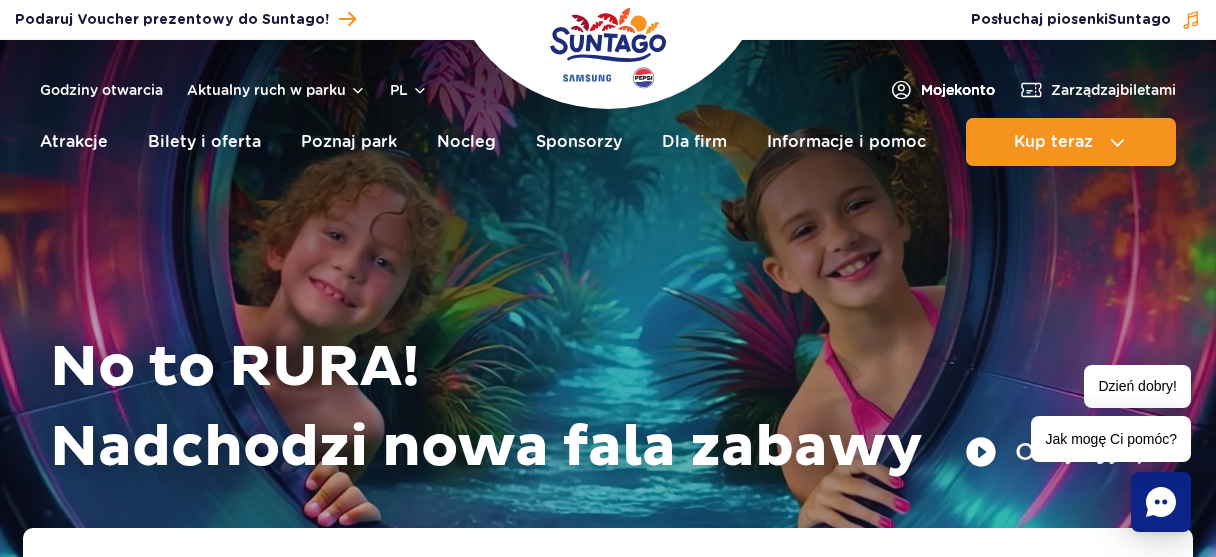 click on "Moje  konto" at bounding box center (958, 90) 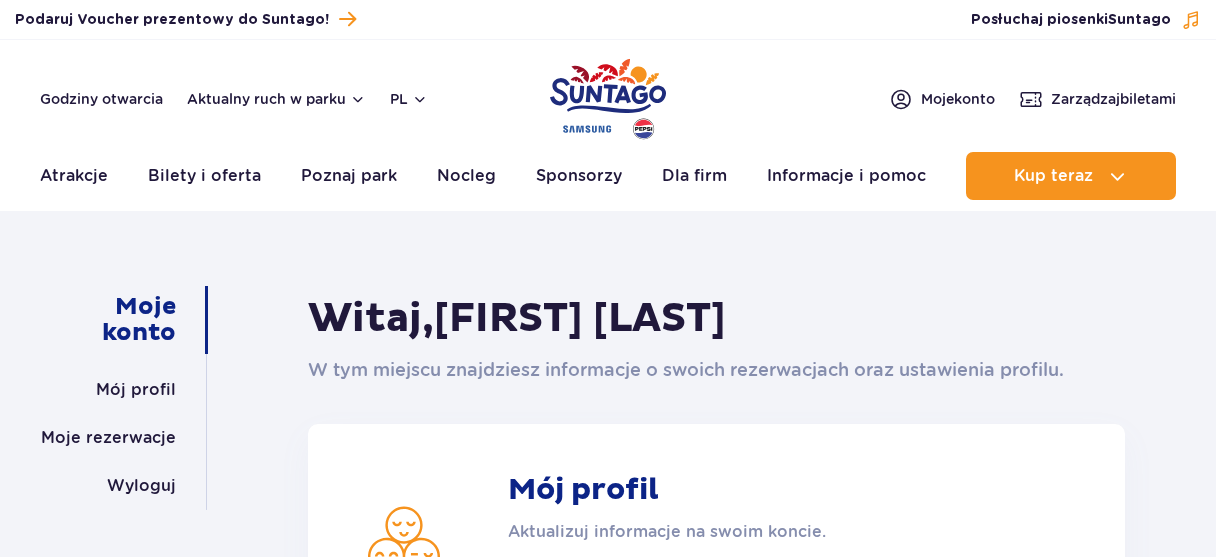 scroll, scrollTop: 0, scrollLeft: 0, axis: both 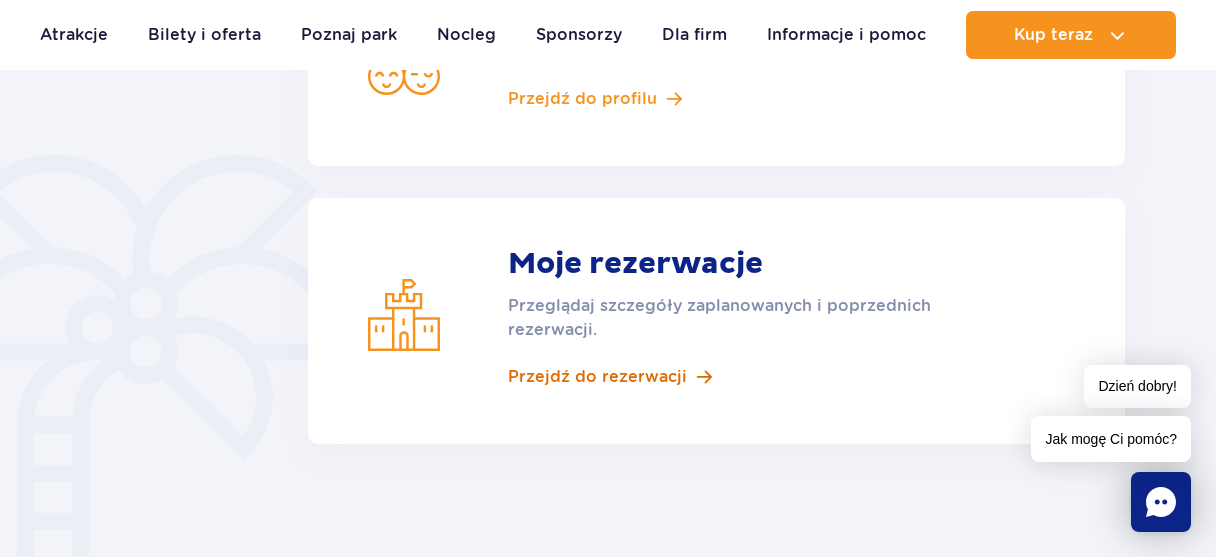 click on "Przejdź do rezerwacji" at bounding box center (597, 377) 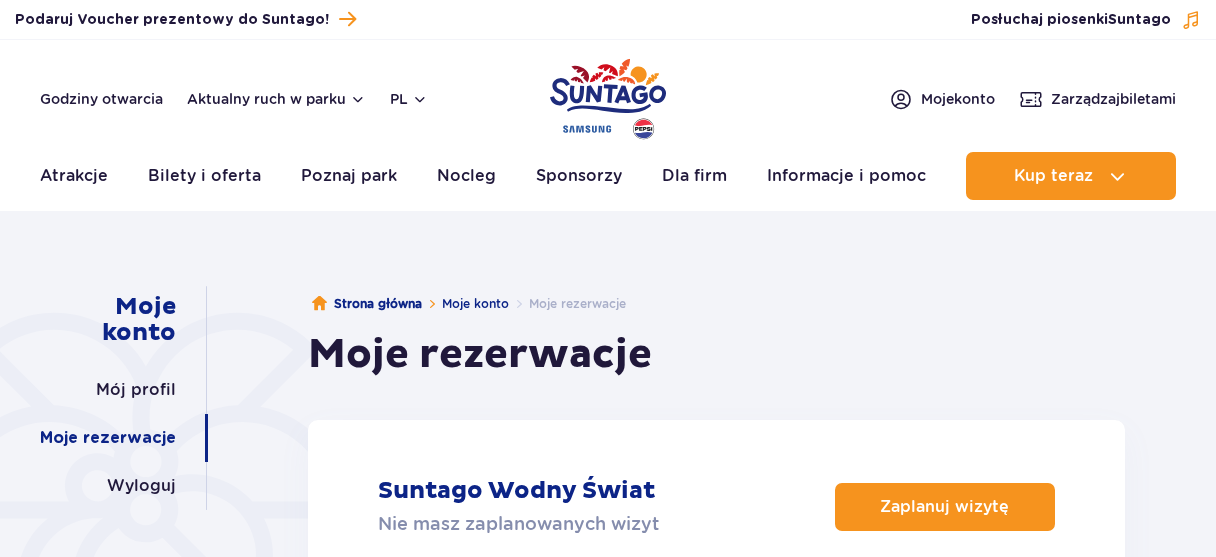 scroll, scrollTop: 0, scrollLeft: 0, axis: both 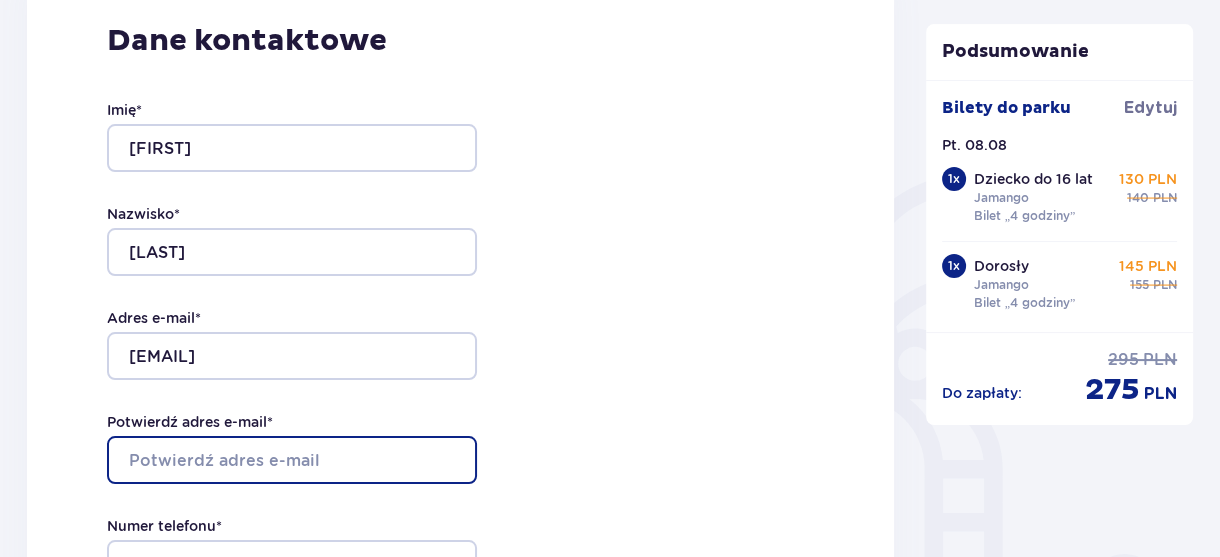 click on "Potwierdź adres e-mail *" at bounding box center (292, 460) 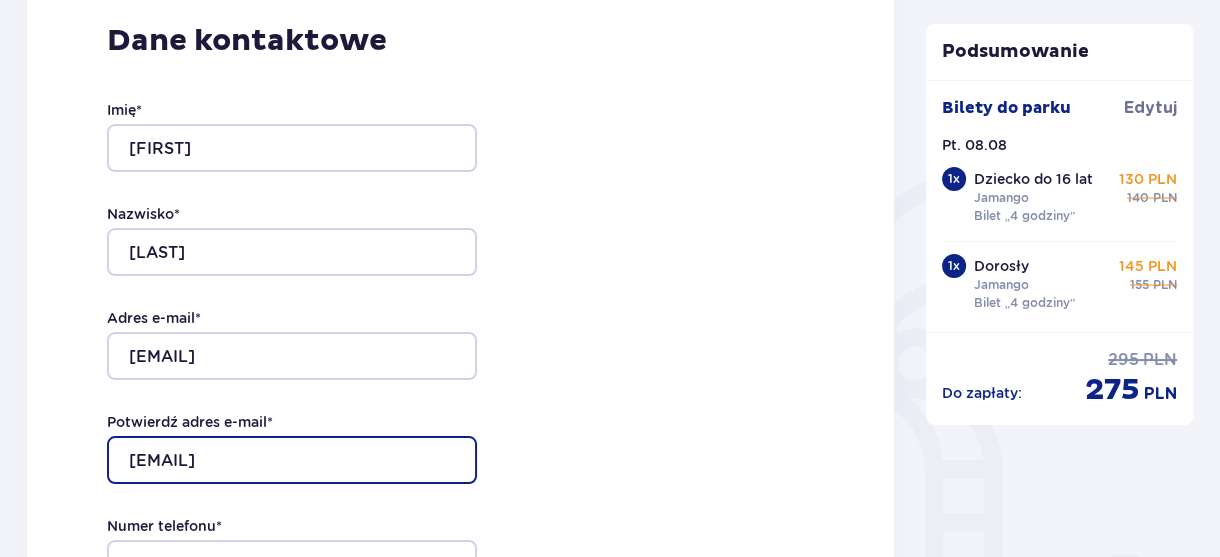 scroll, scrollTop: 480, scrollLeft: 0, axis: vertical 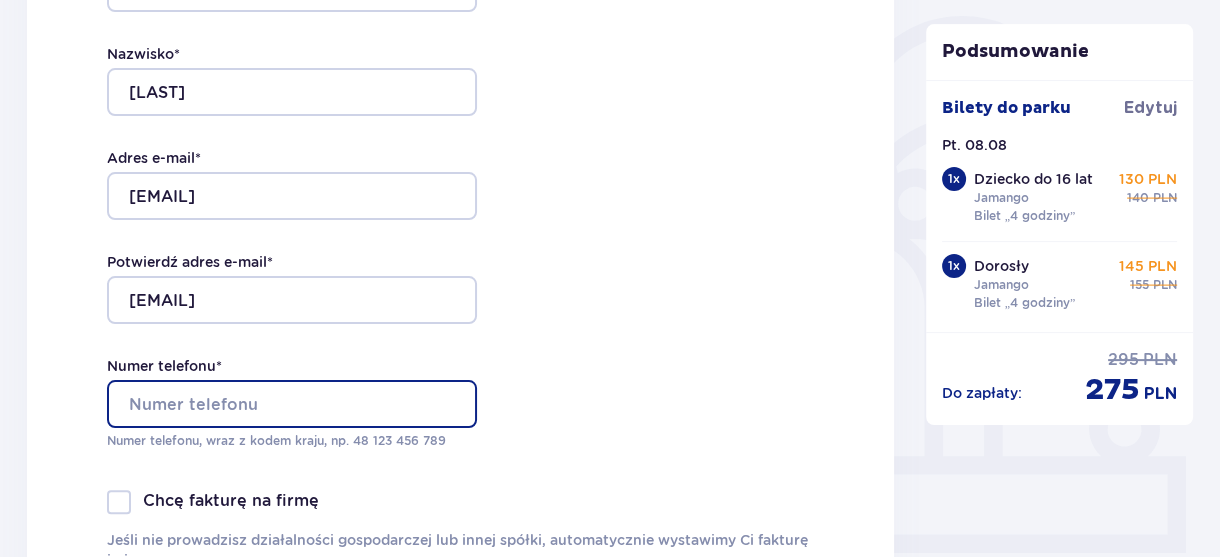 click on "Numer telefonu *" at bounding box center [292, 404] 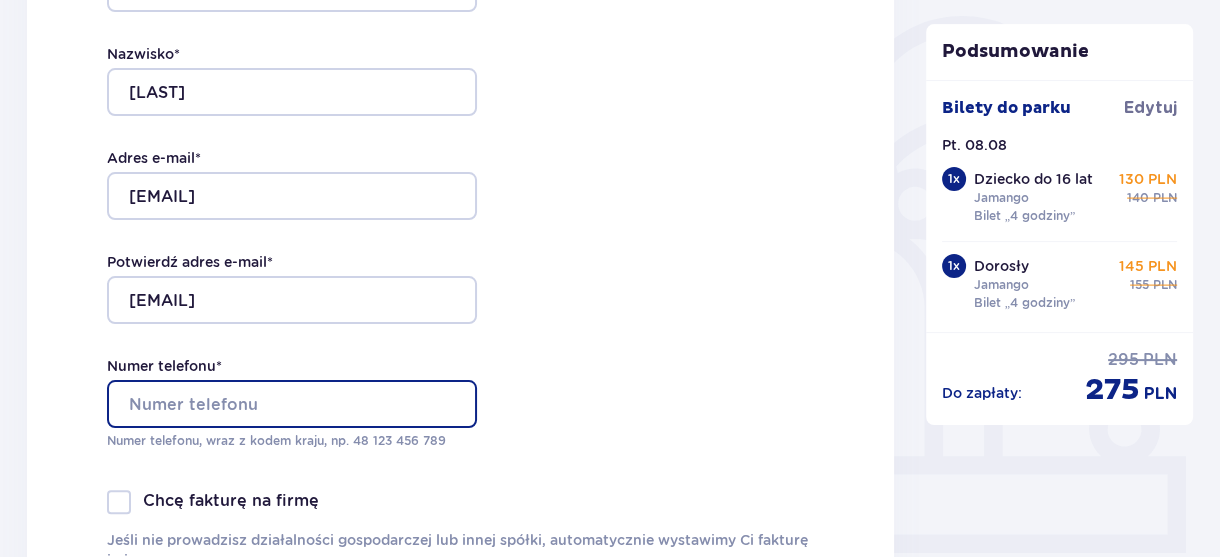 click on "Numer telefonu *" at bounding box center [292, 404] 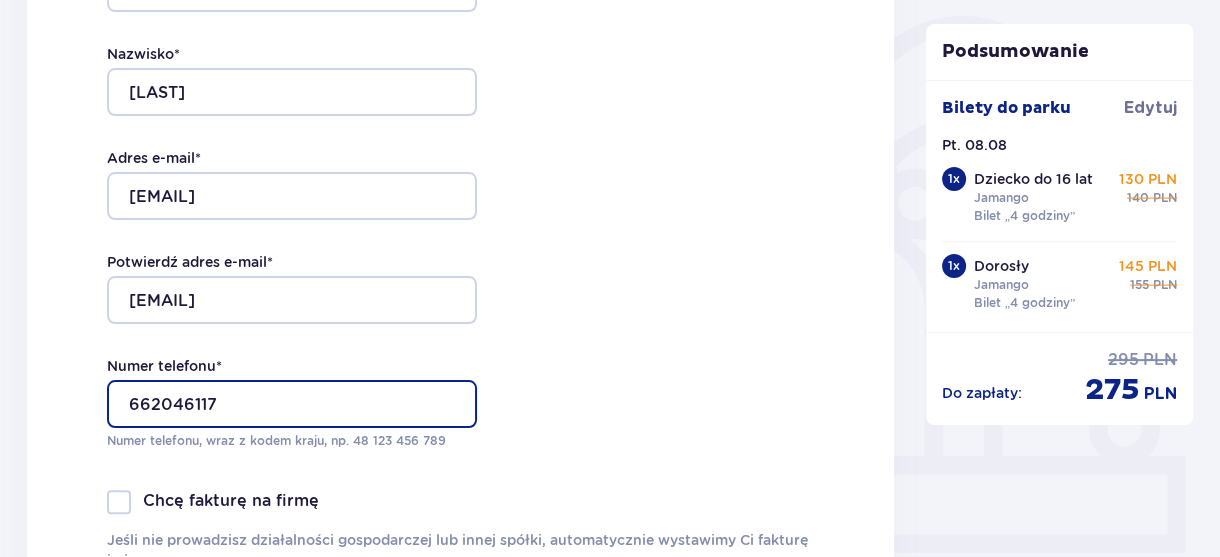 type on "662046117" 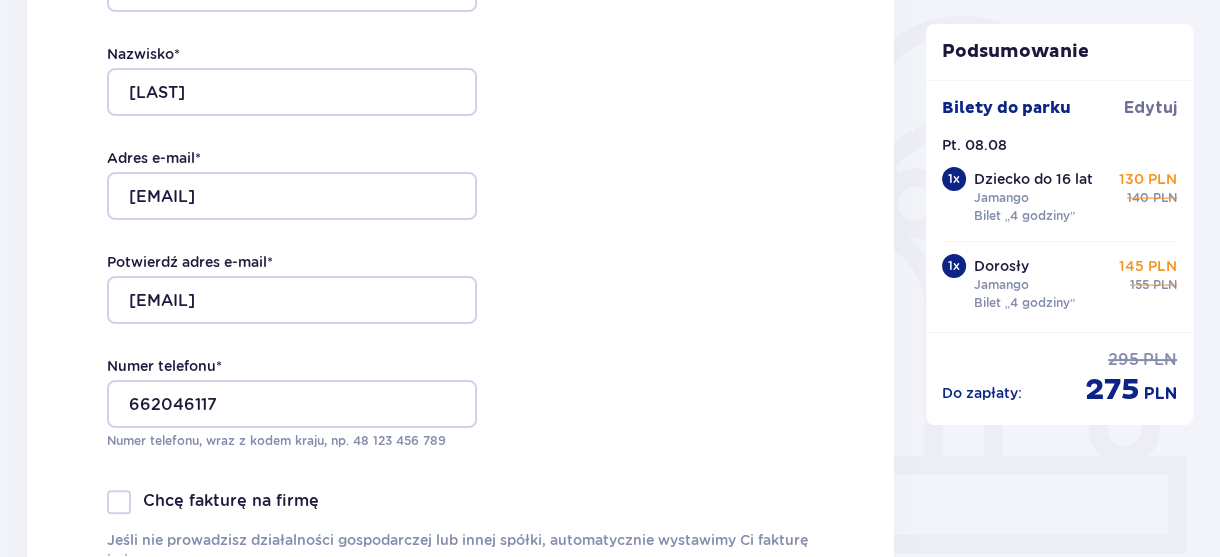 click on "Dane kontaktowe Imię * Marcin Nazwisko * Perkowski Adres e-mail * marin.pl@wp.pl Potwierdź adres e-mail * marin.pl@wp.pl Numer telefonu * 662046117 Numer telefonu, wraz z kodem kraju, np. 48 ​123 ​456 ​789 Chcę fakturę na firmę Jeśli nie prowadzisz działalności gospodarczej lub innej spółki, automatycznie wystawimy Ci fakturę imienną. Dodaj adres do faktury imiennej" at bounding box center (460, 226) 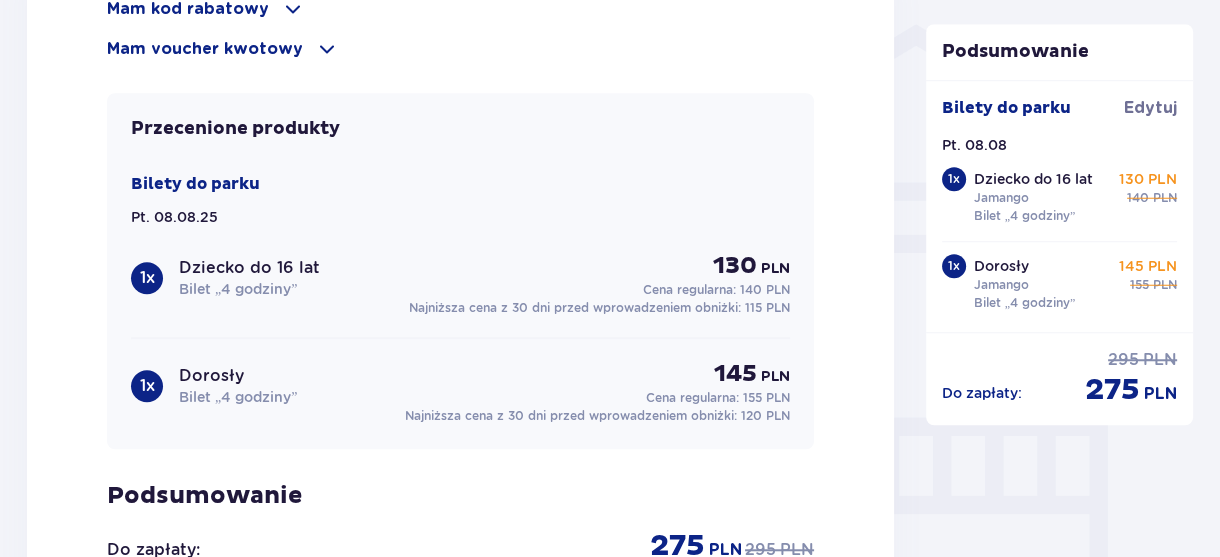 scroll, scrollTop: 1920, scrollLeft: 0, axis: vertical 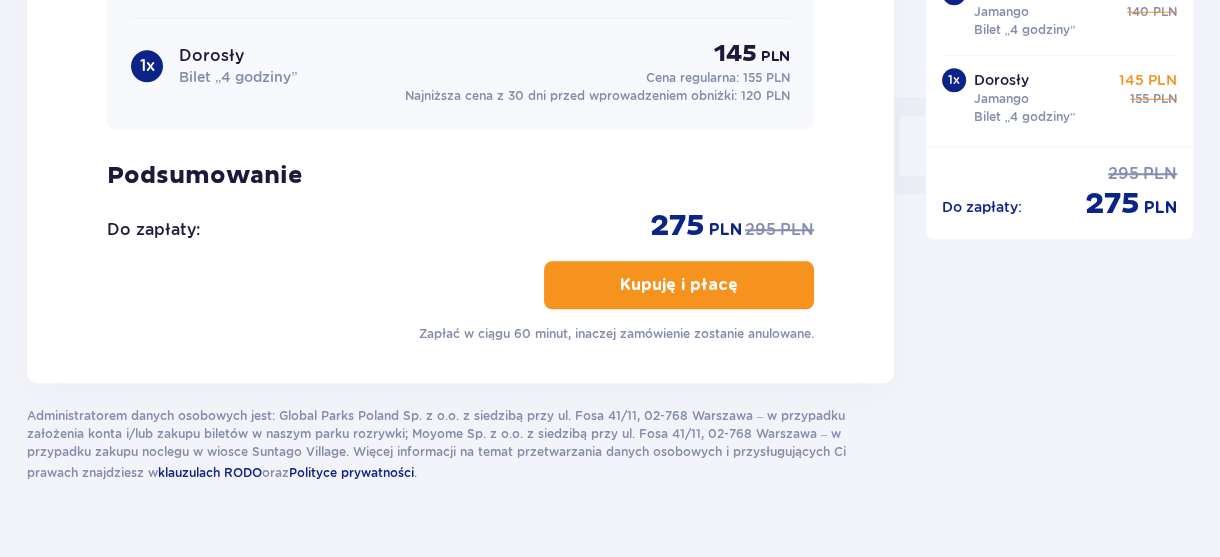click on "Kupuję i płacę" at bounding box center (679, 285) 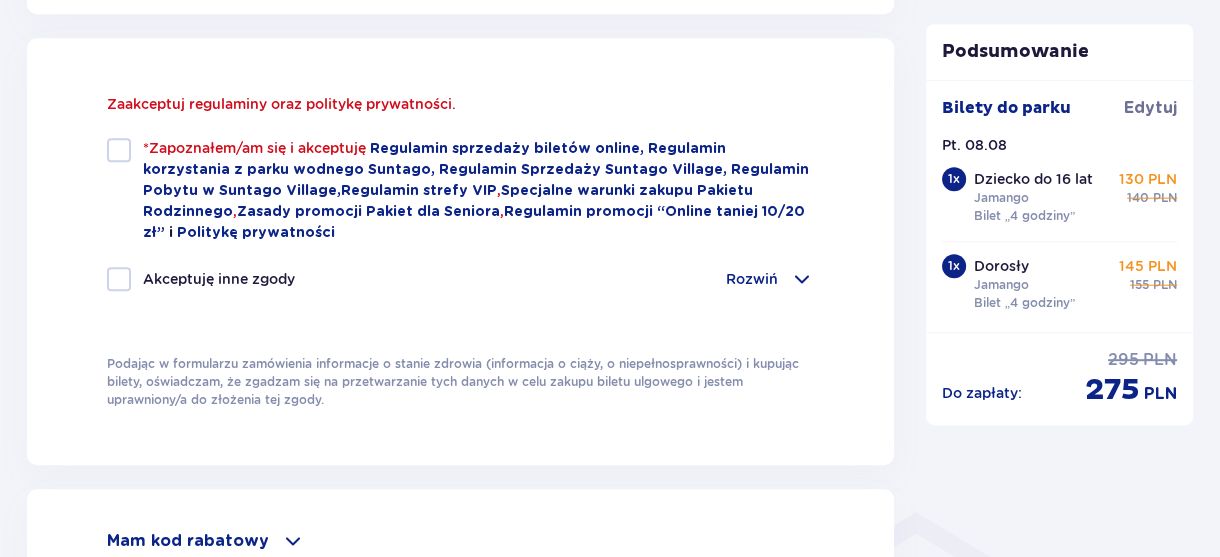 scroll, scrollTop: 1105, scrollLeft: 0, axis: vertical 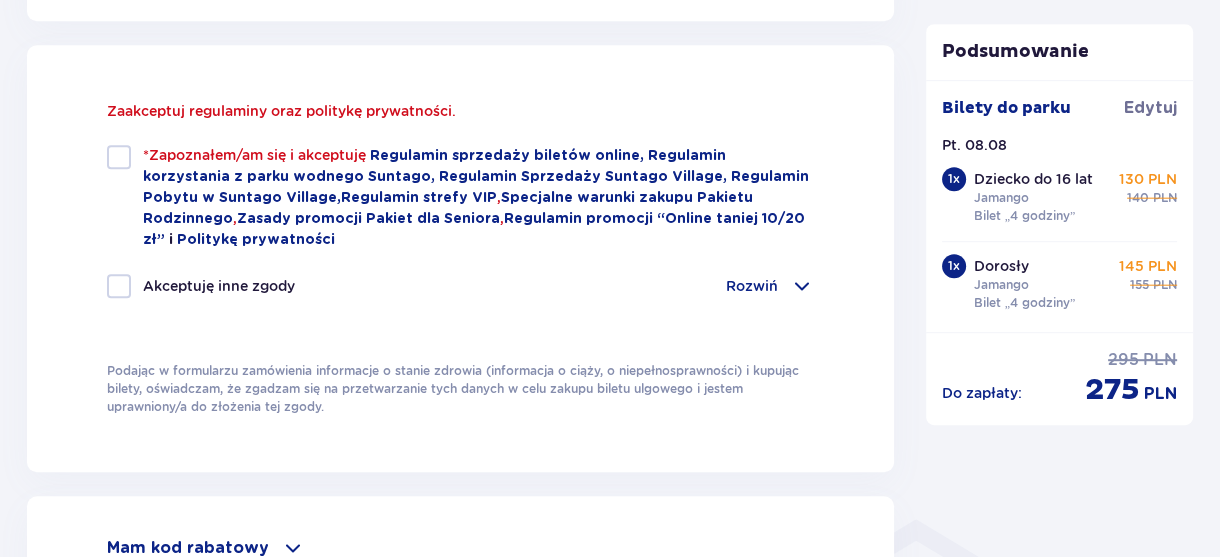 click at bounding box center (119, 157) 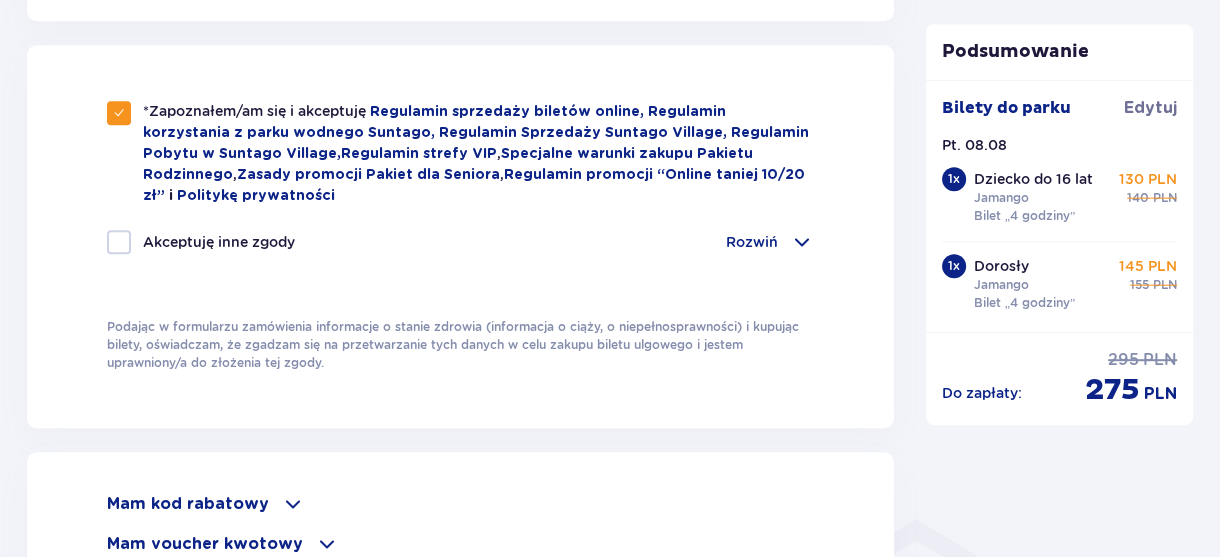 click at bounding box center (119, 242) 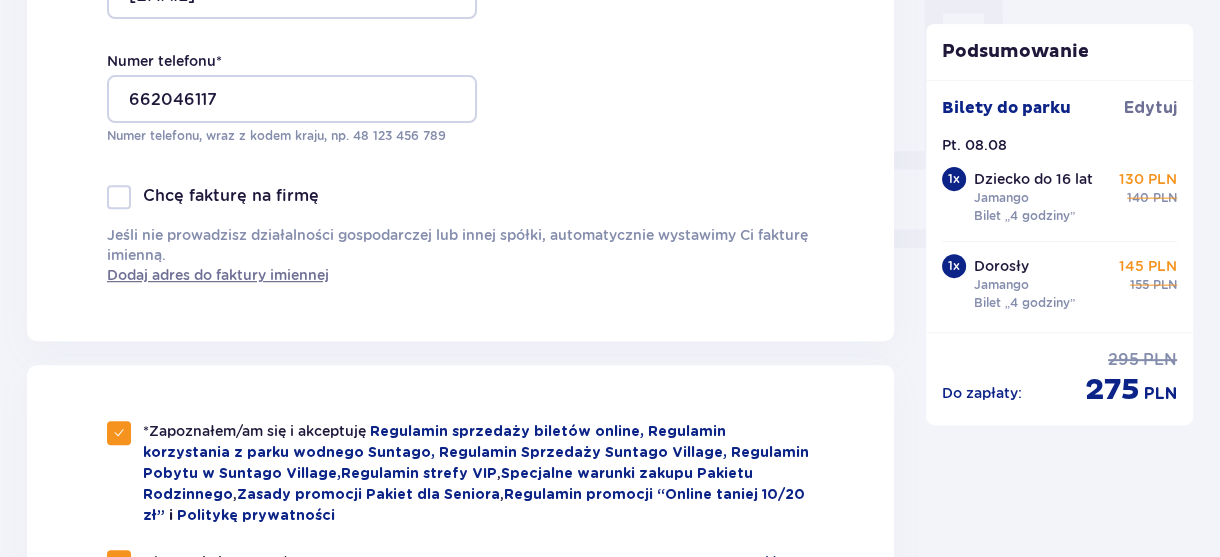 scroll, scrollTop: 305, scrollLeft: 0, axis: vertical 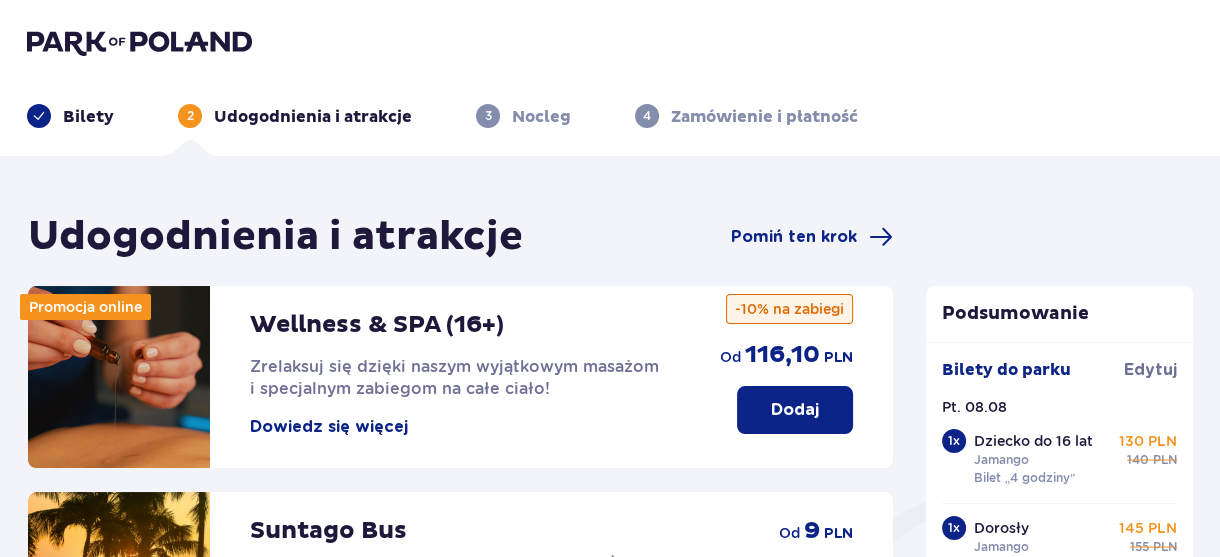 click at bounding box center [139, 42] 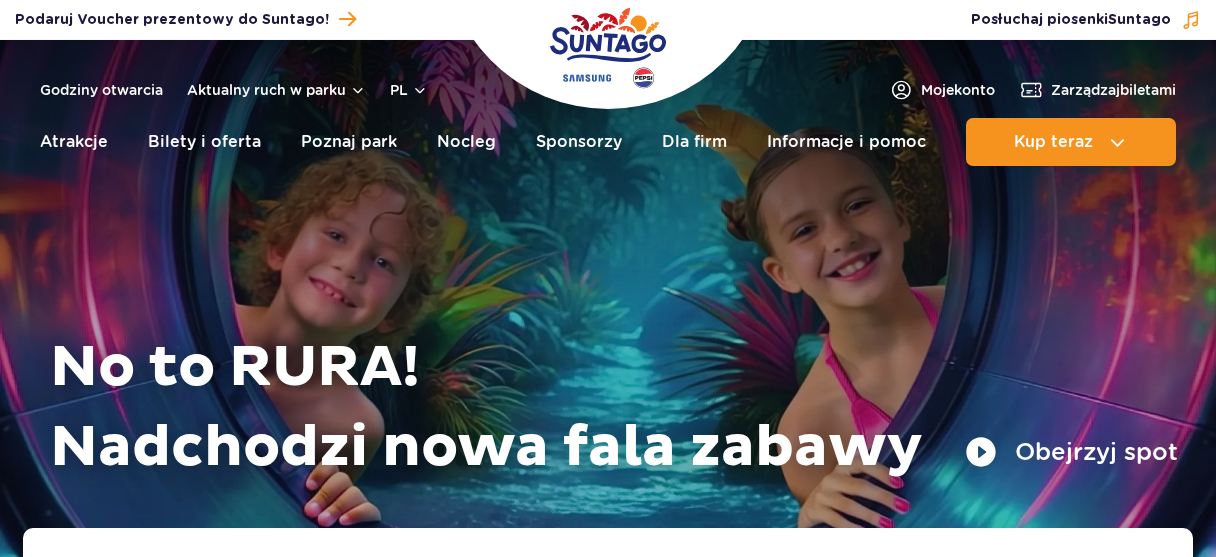 scroll, scrollTop: 0, scrollLeft: 0, axis: both 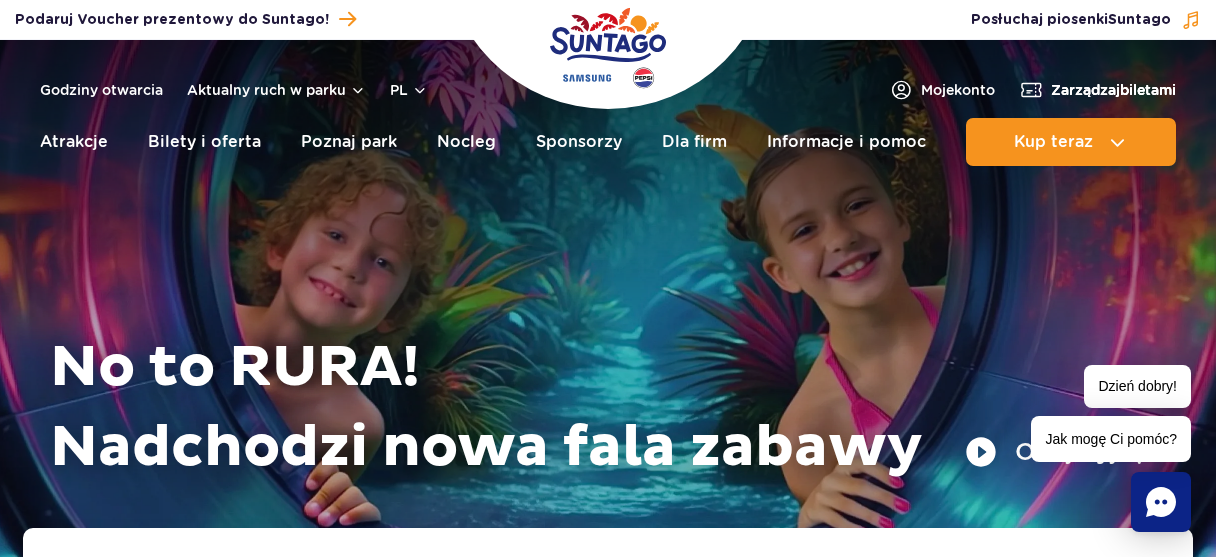 click on "Zarządzaj  biletami" at bounding box center (1113, 90) 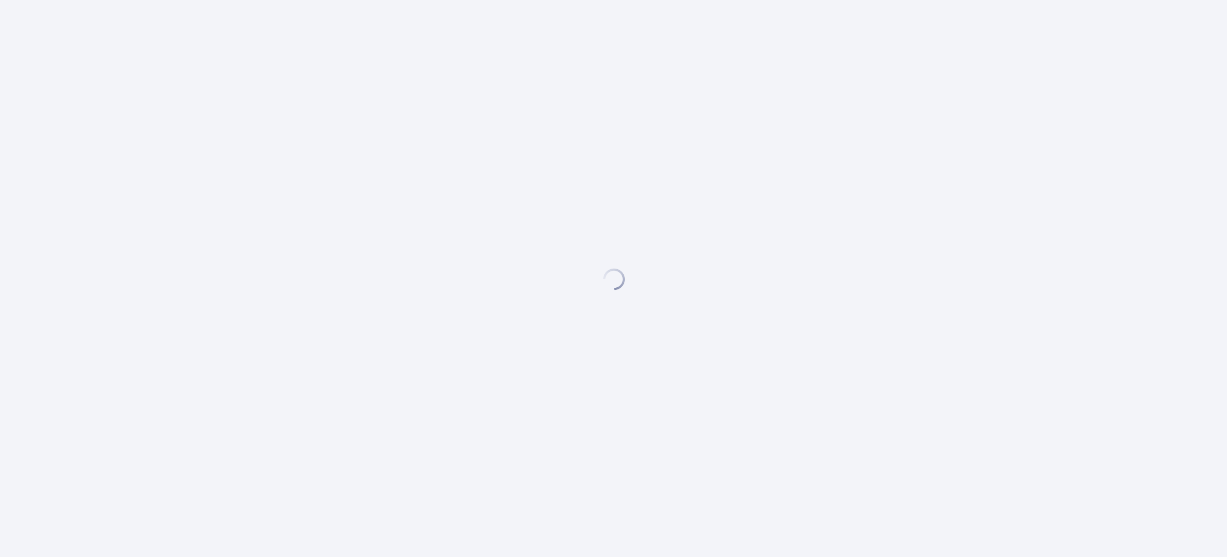 scroll, scrollTop: 0, scrollLeft: 0, axis: both 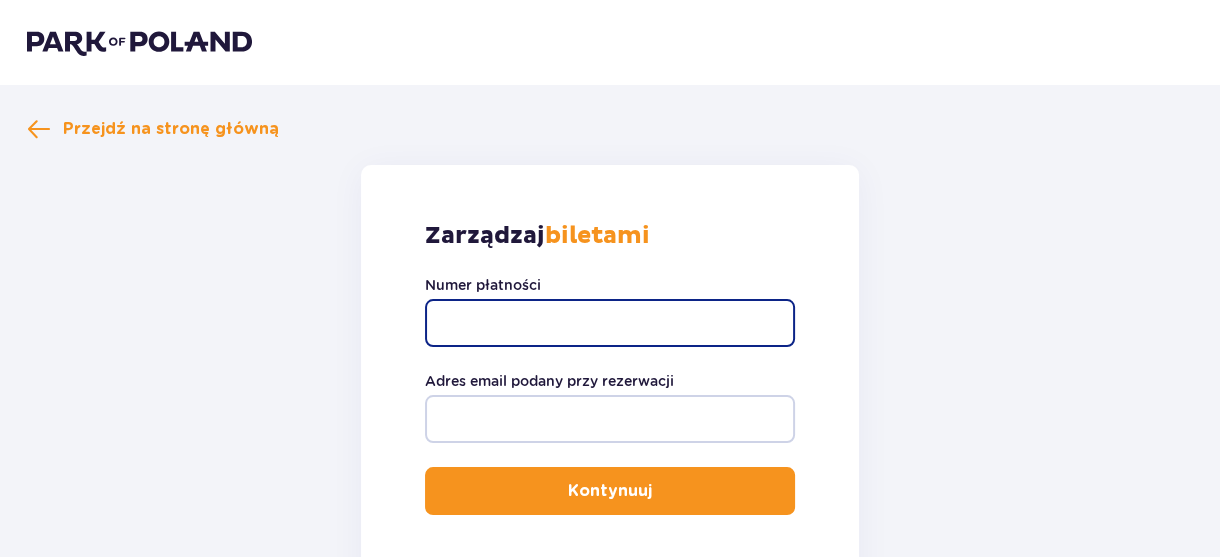 click on "Numer płatności" at bounding box center (610, 323) 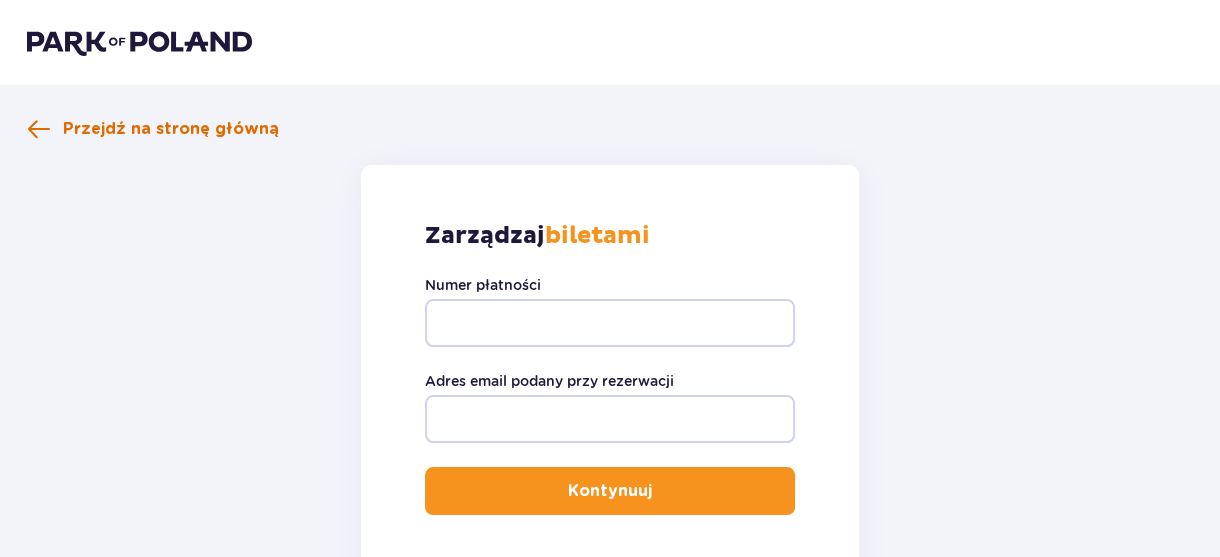 click at bounding box center [39, 129] 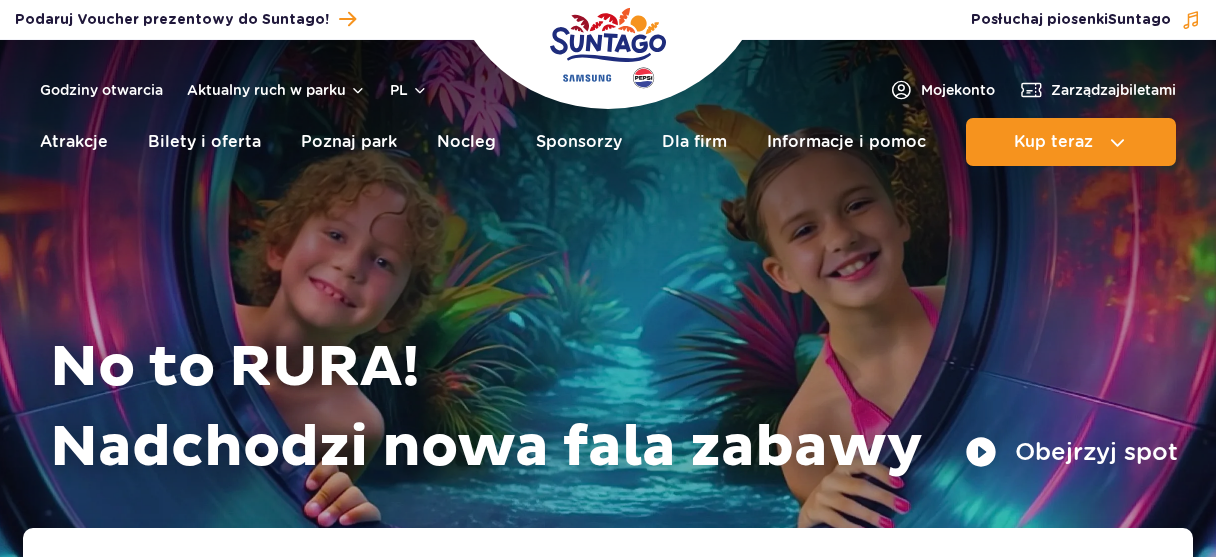 scroll, scrollTop: 0, scrollLeft: 0, axis: both 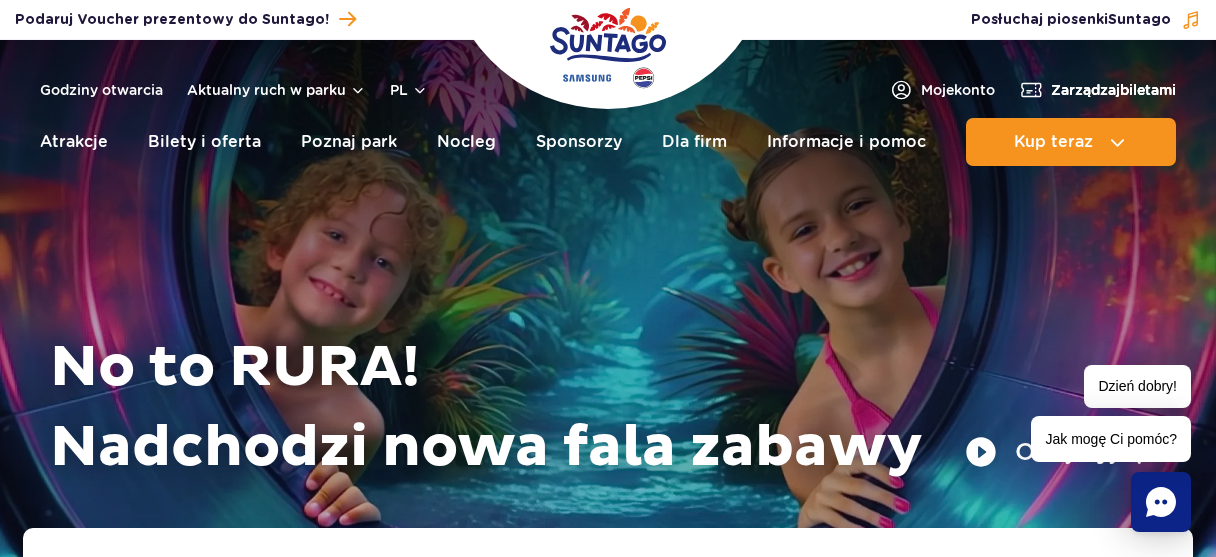 click on "Zarządzaj  biletami" at bounding box center [1113, 90] 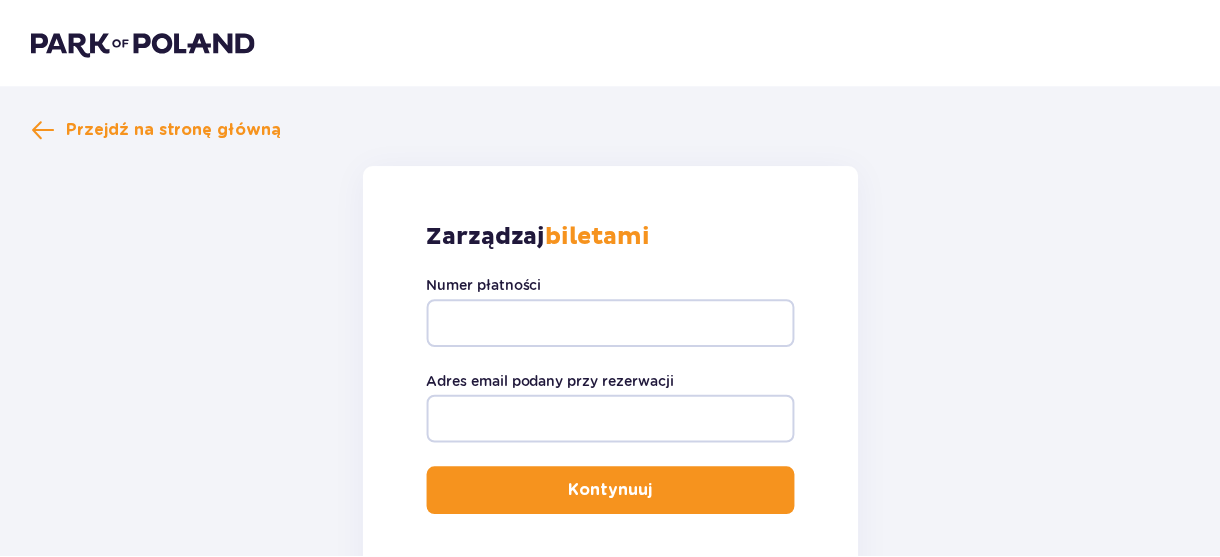 scroll, scrollTop: 0, scrollLeft: 0, axis: both 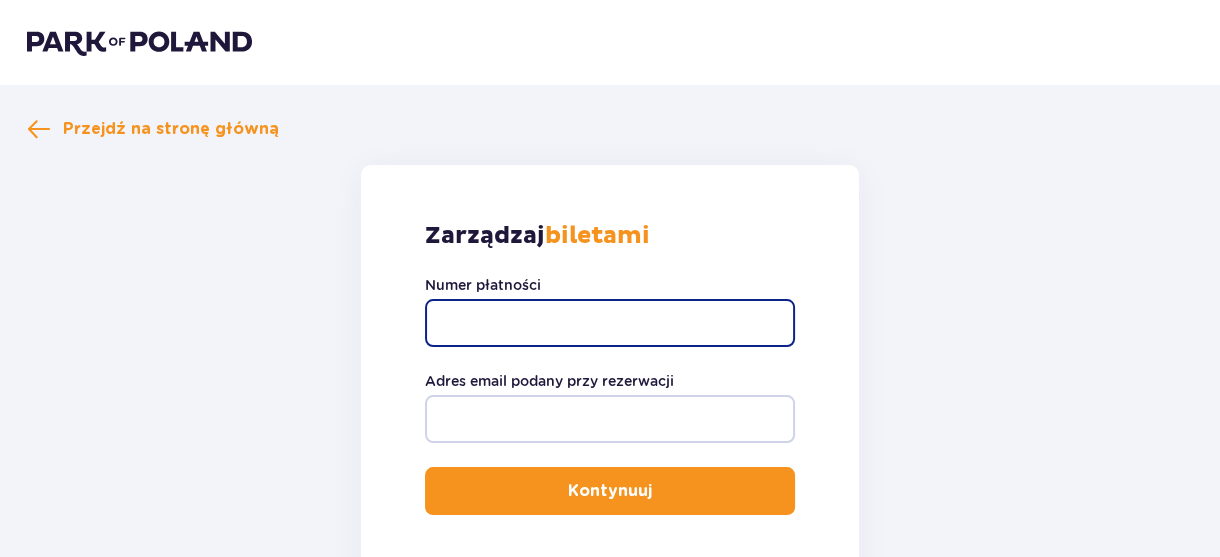 click on "Numer płatności" at bounding box center [610, 323] 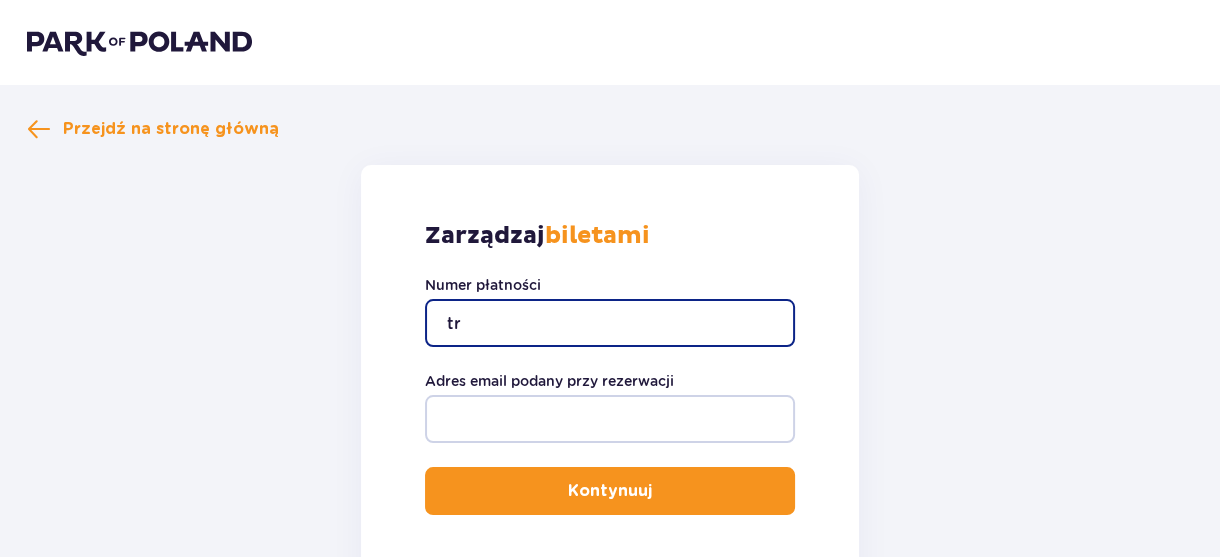 type on "t" 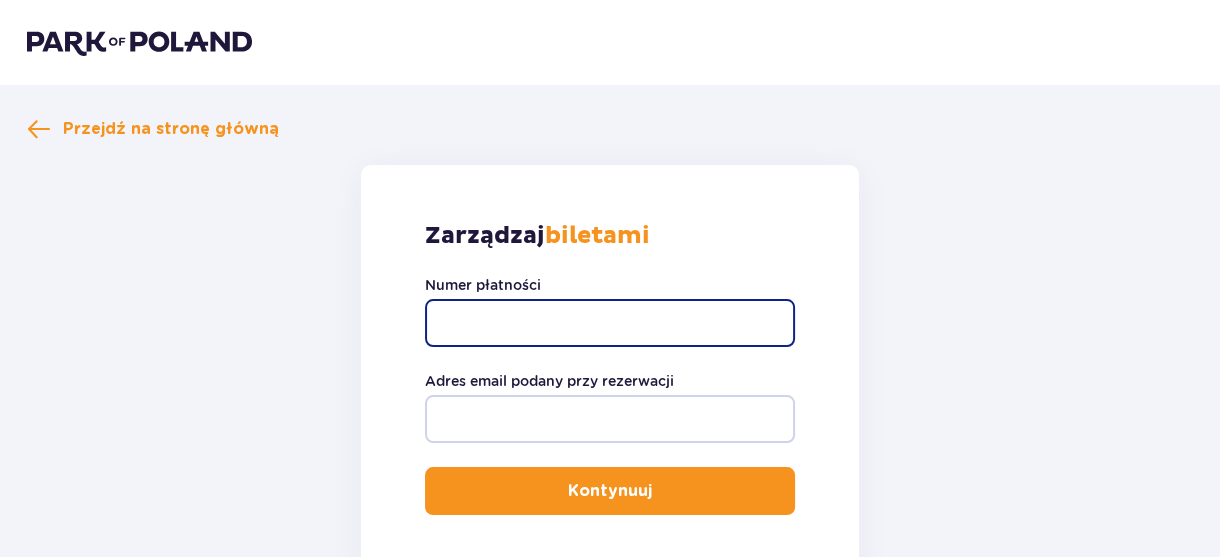 click on "Numer płatności" at bounding box center (610, 323) 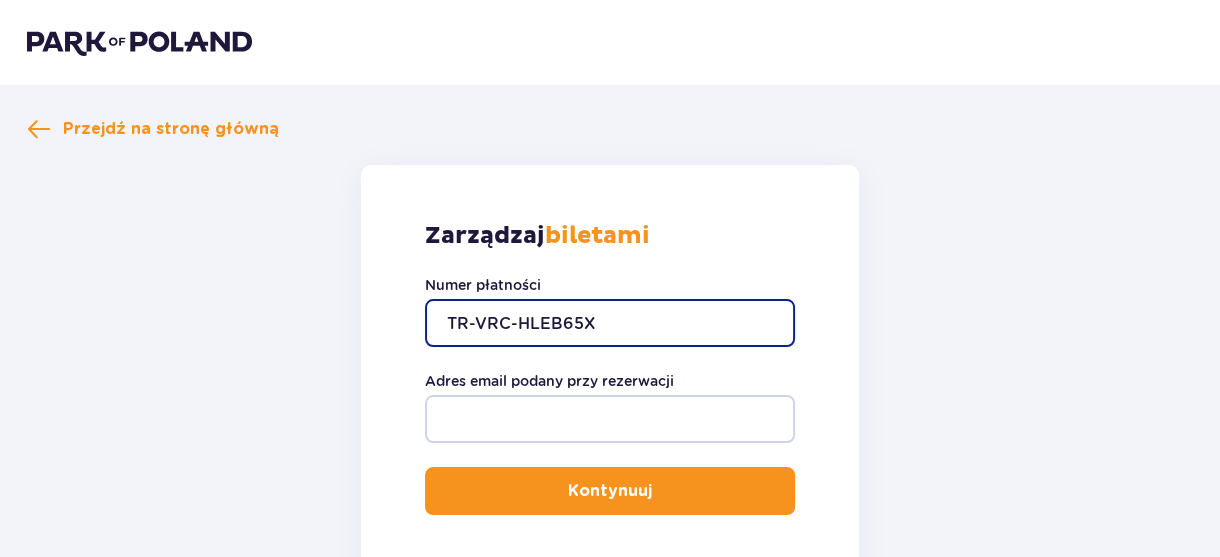 type on "TR-VRC-HLEB65X" 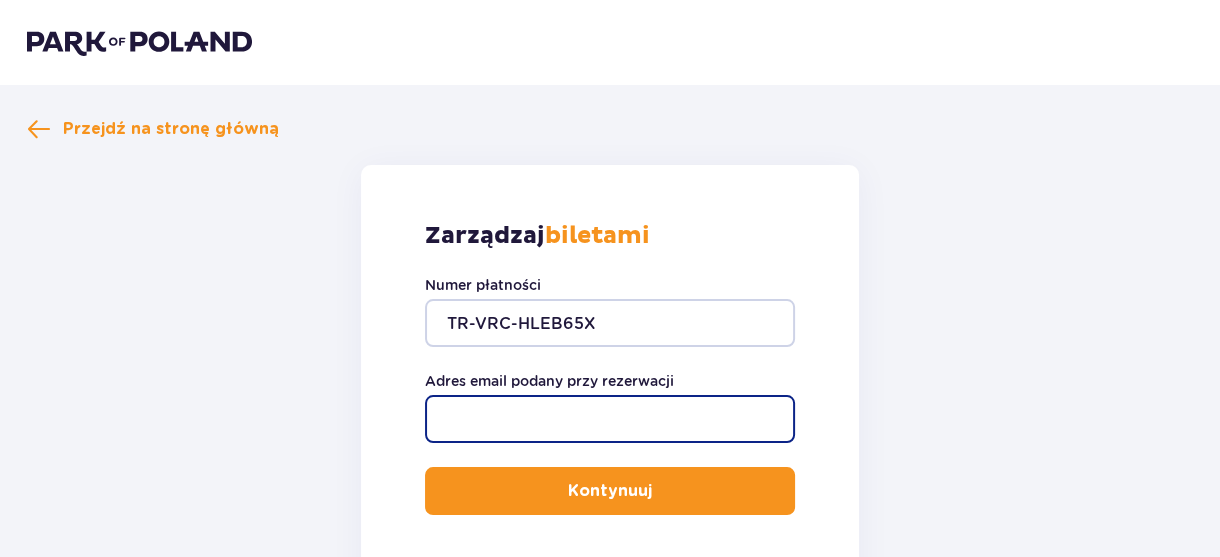 click on "Adres email podany przy rezerwacji" at bounding box center [610, 419] 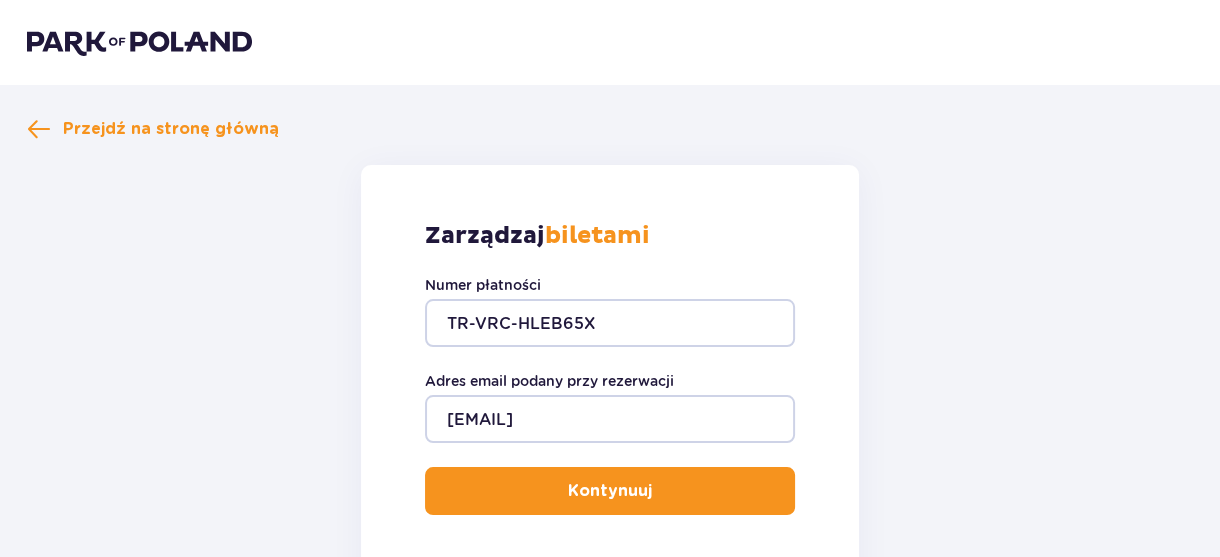 click on "Kontynuuj" at bounding box center [610, 491] 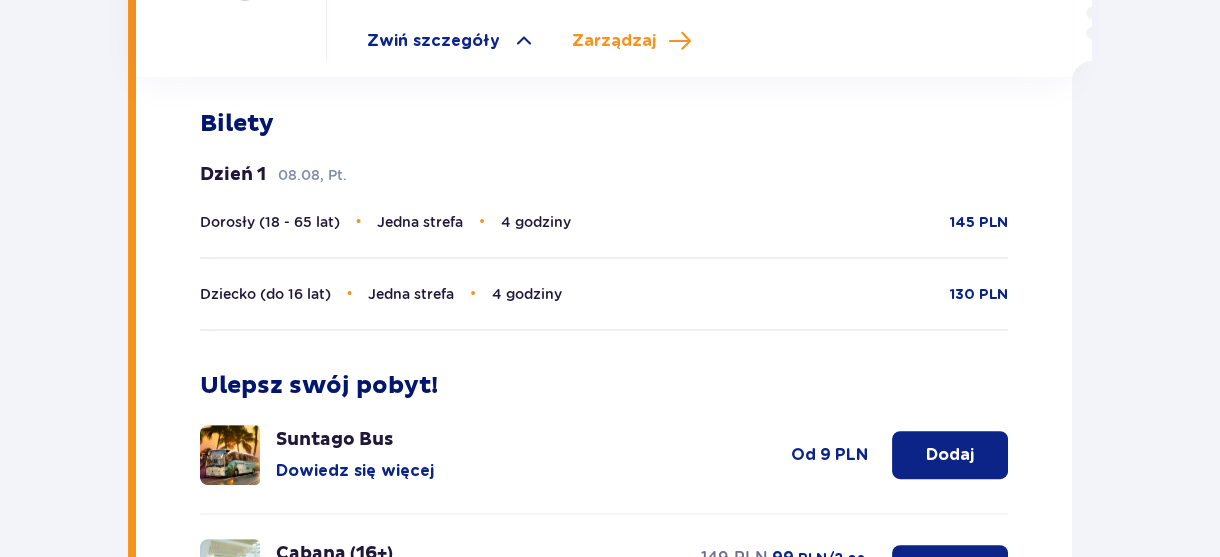 scroll, scrollTop: 640, scrollLeft: 0, axis: vertical 